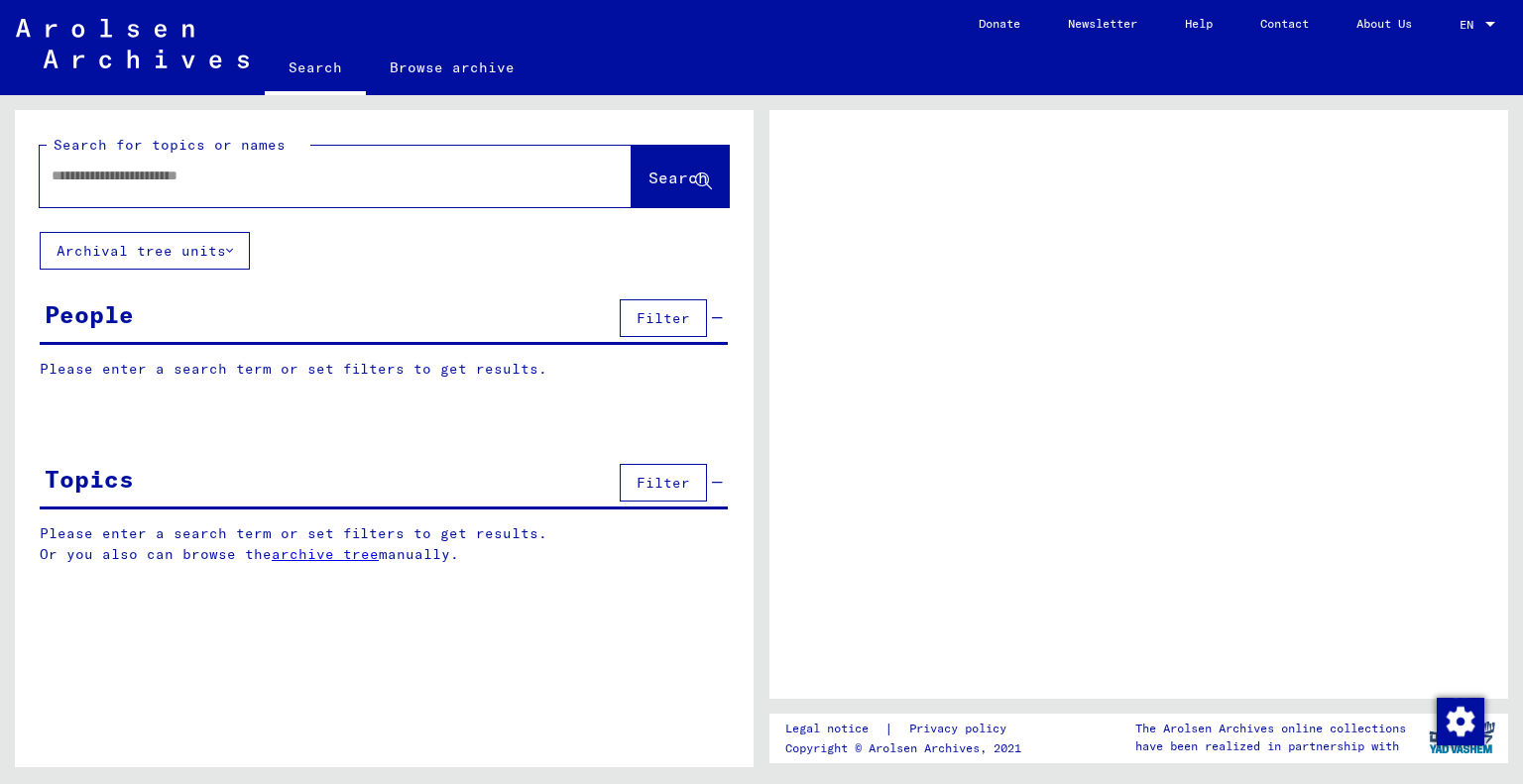 scroll, scrollTop: 0, scrollLeft: 0, axis: both 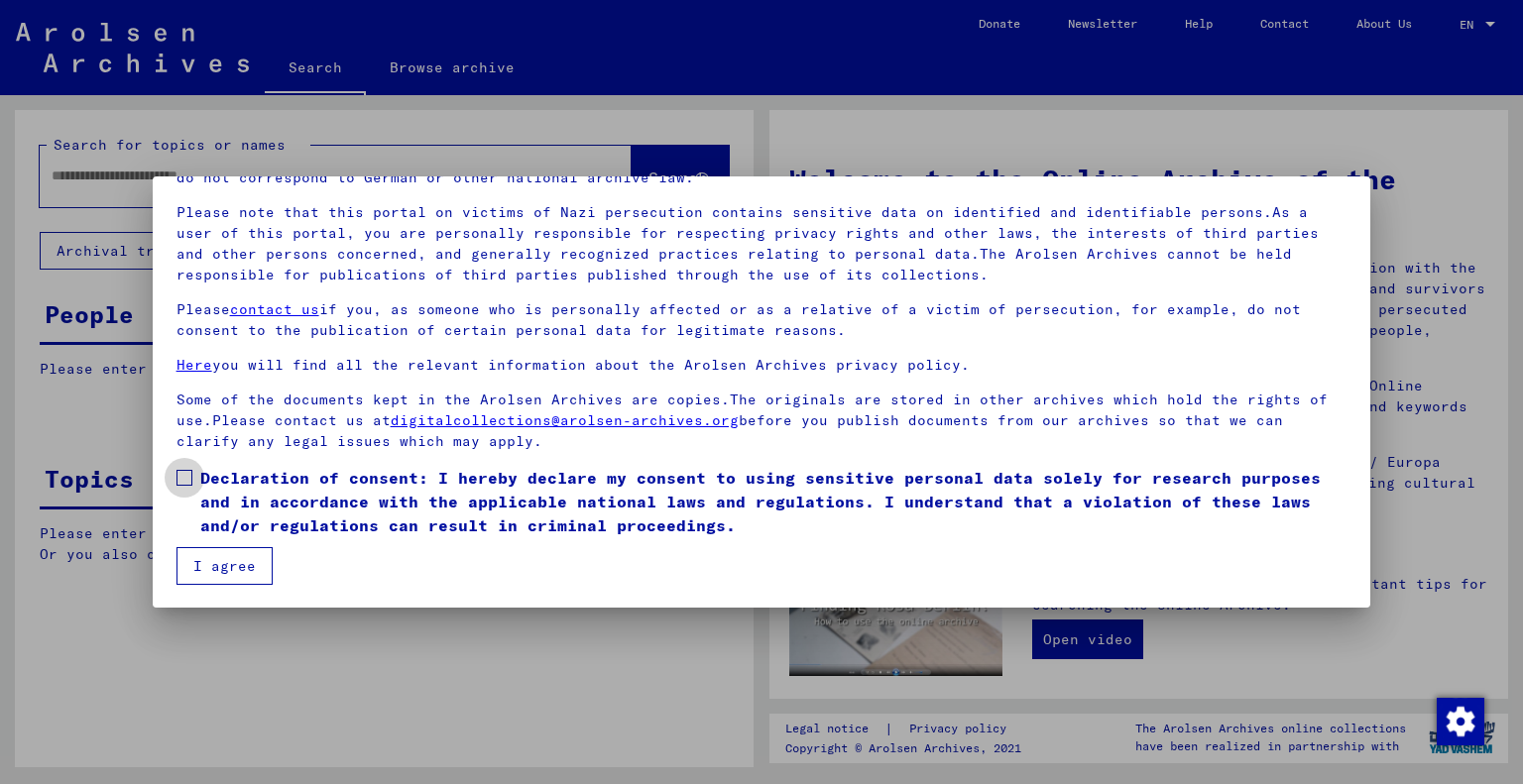 click at bounding box center [184, 478] 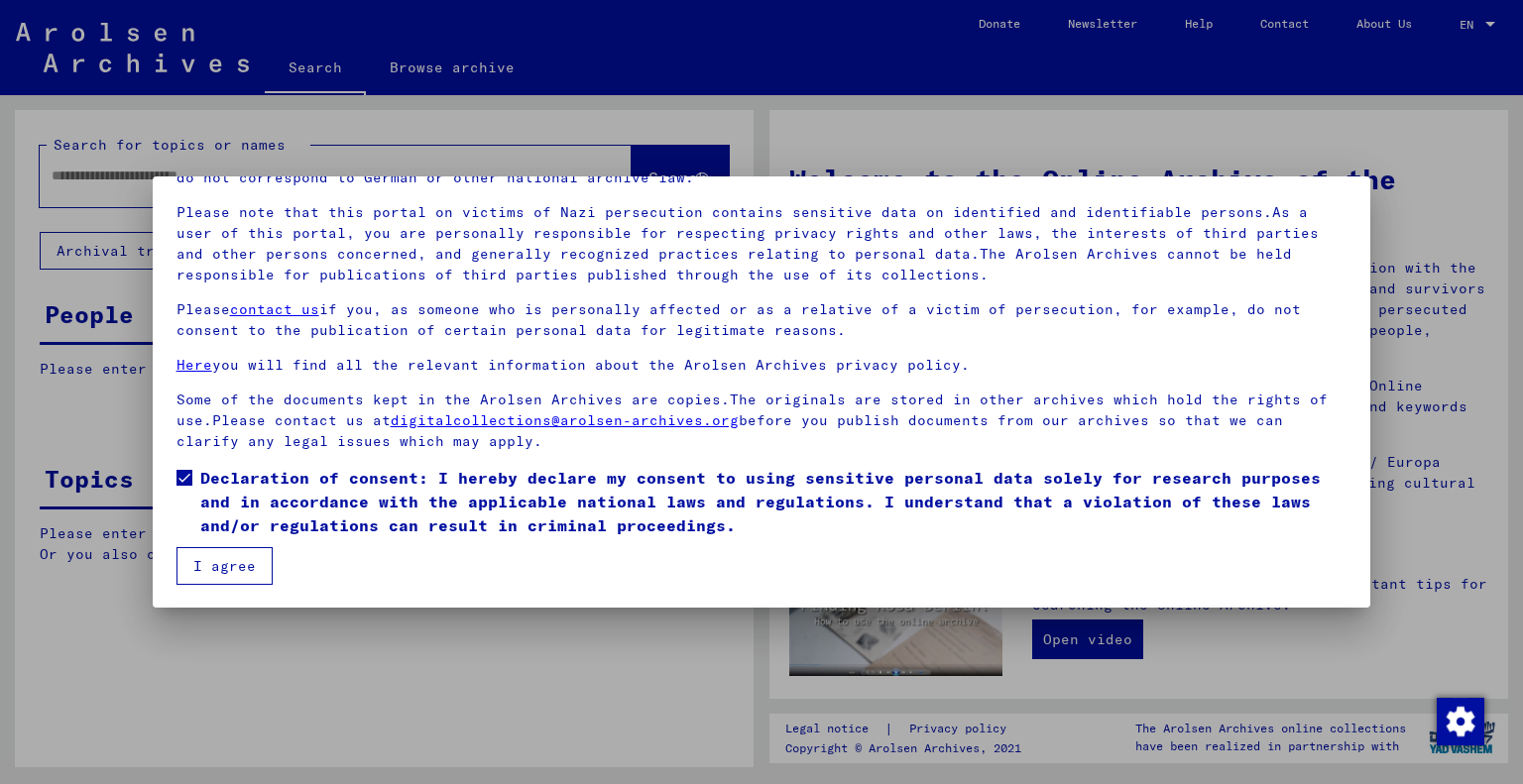 click on "I agree" at bounding box center (224, 566) 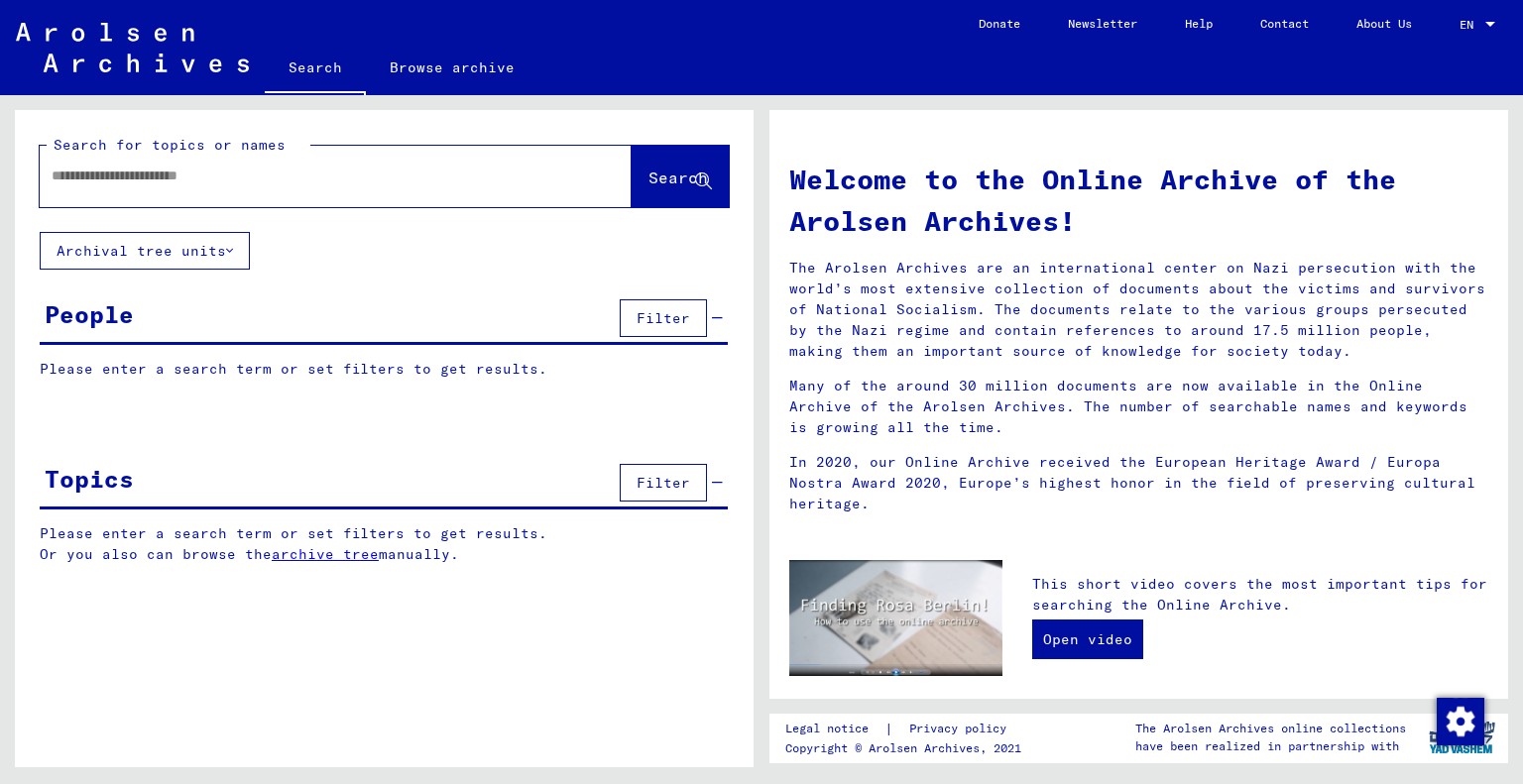 click at bounding box center (311, 175) 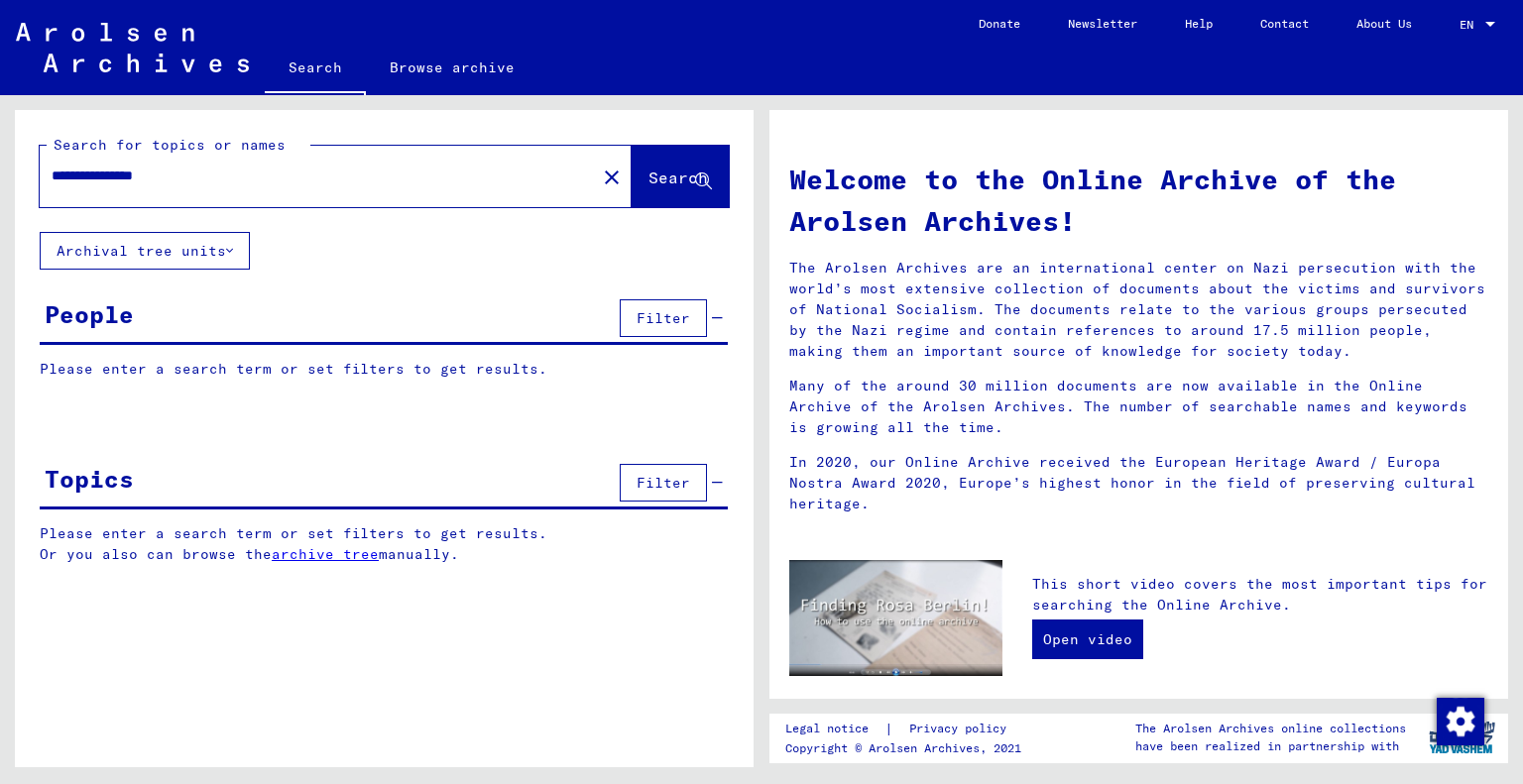 type on "**********" 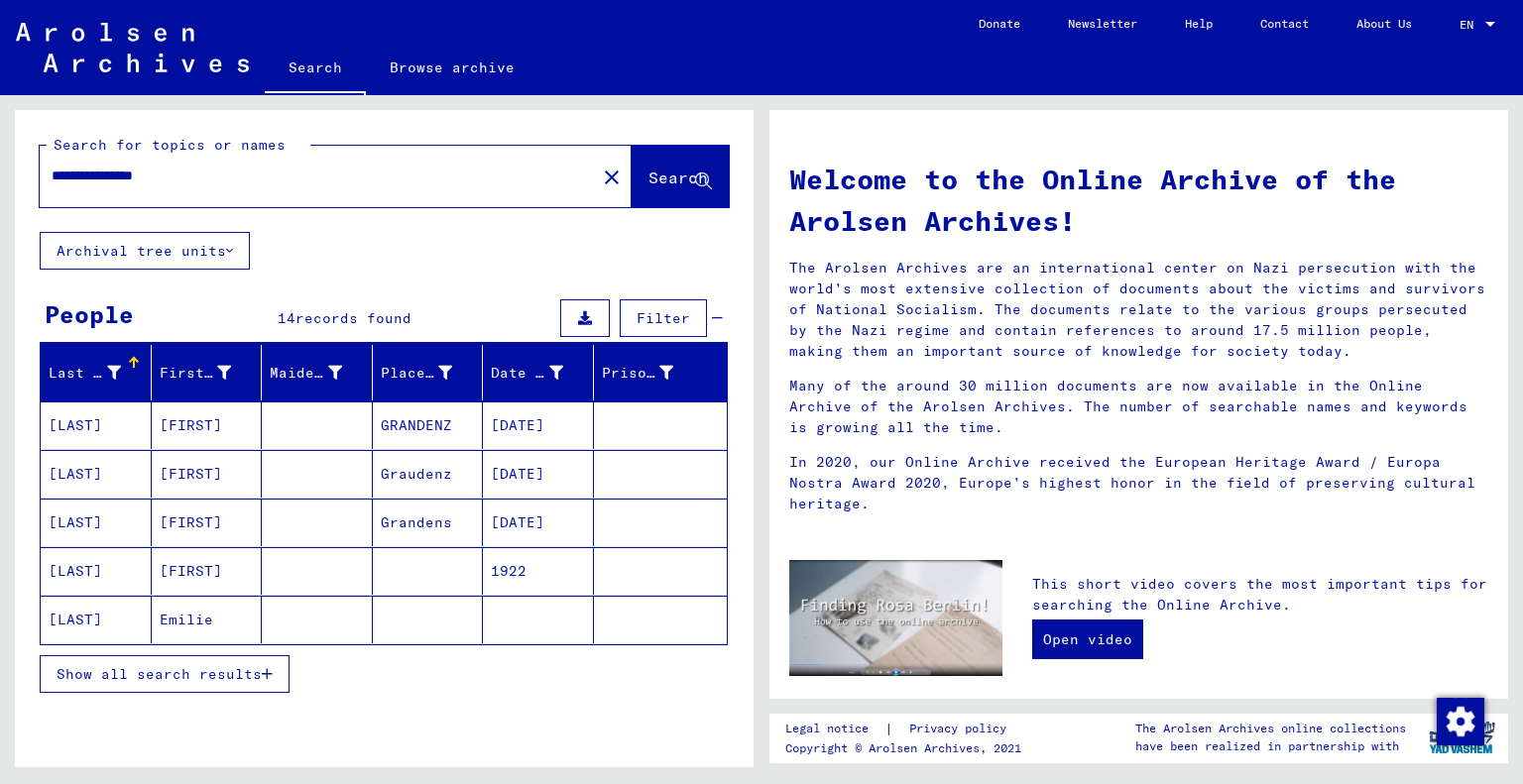 scroll, scrollTop: 99, scrollLeft: 0, axis: vertical 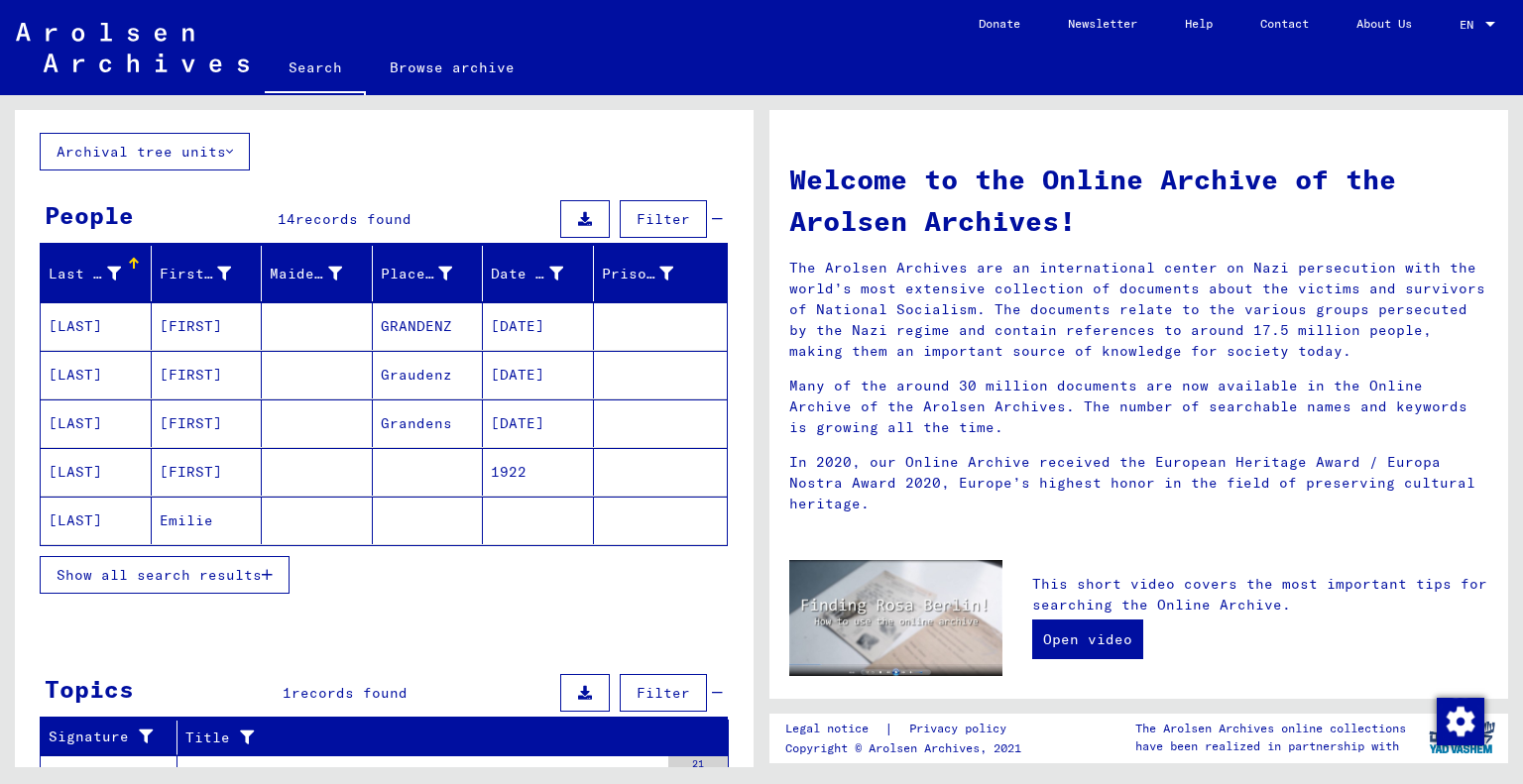 click on "Show all search results" at bounding box center [159, 575] 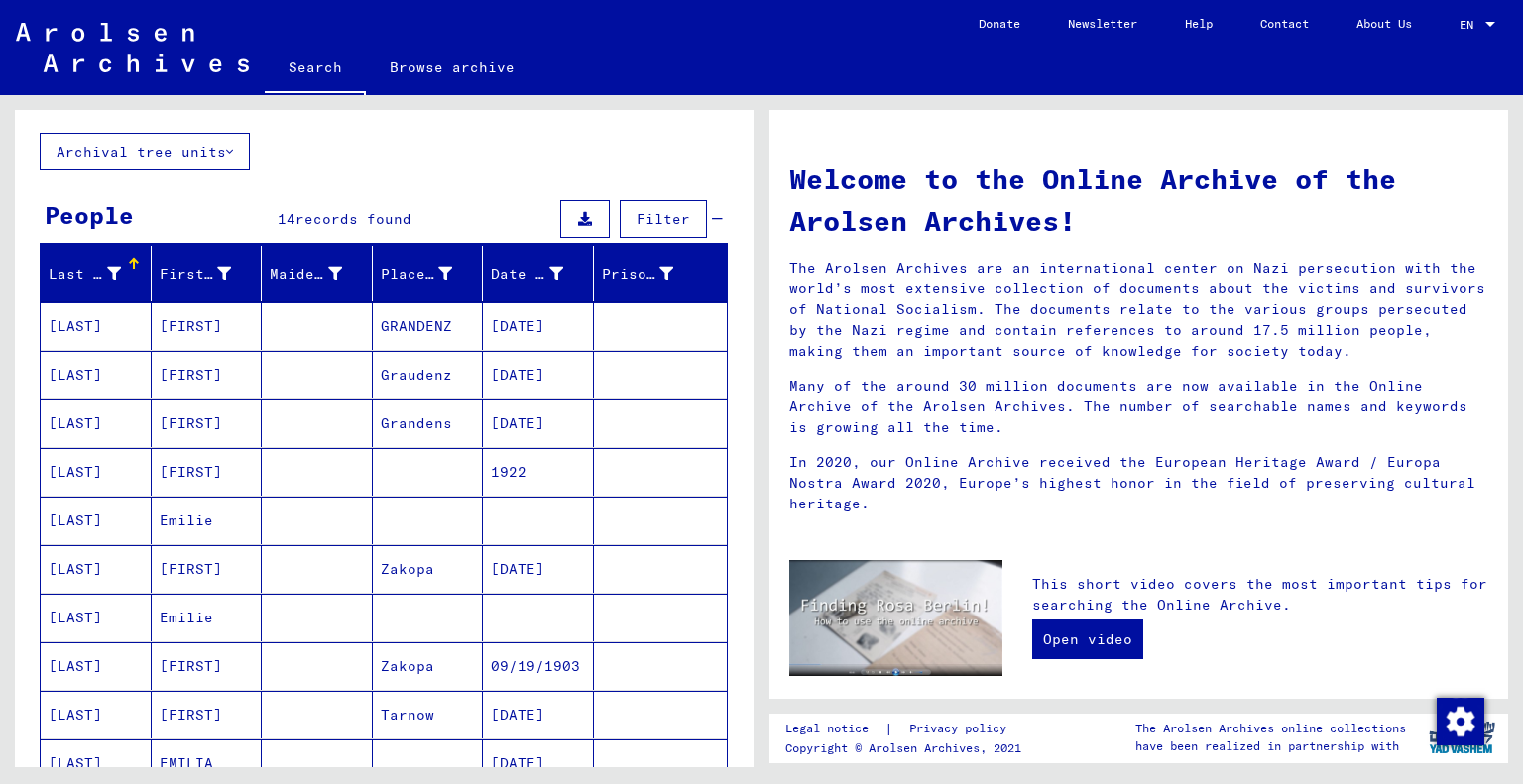 click on "[LAST]" at bounding box center [96, 569] 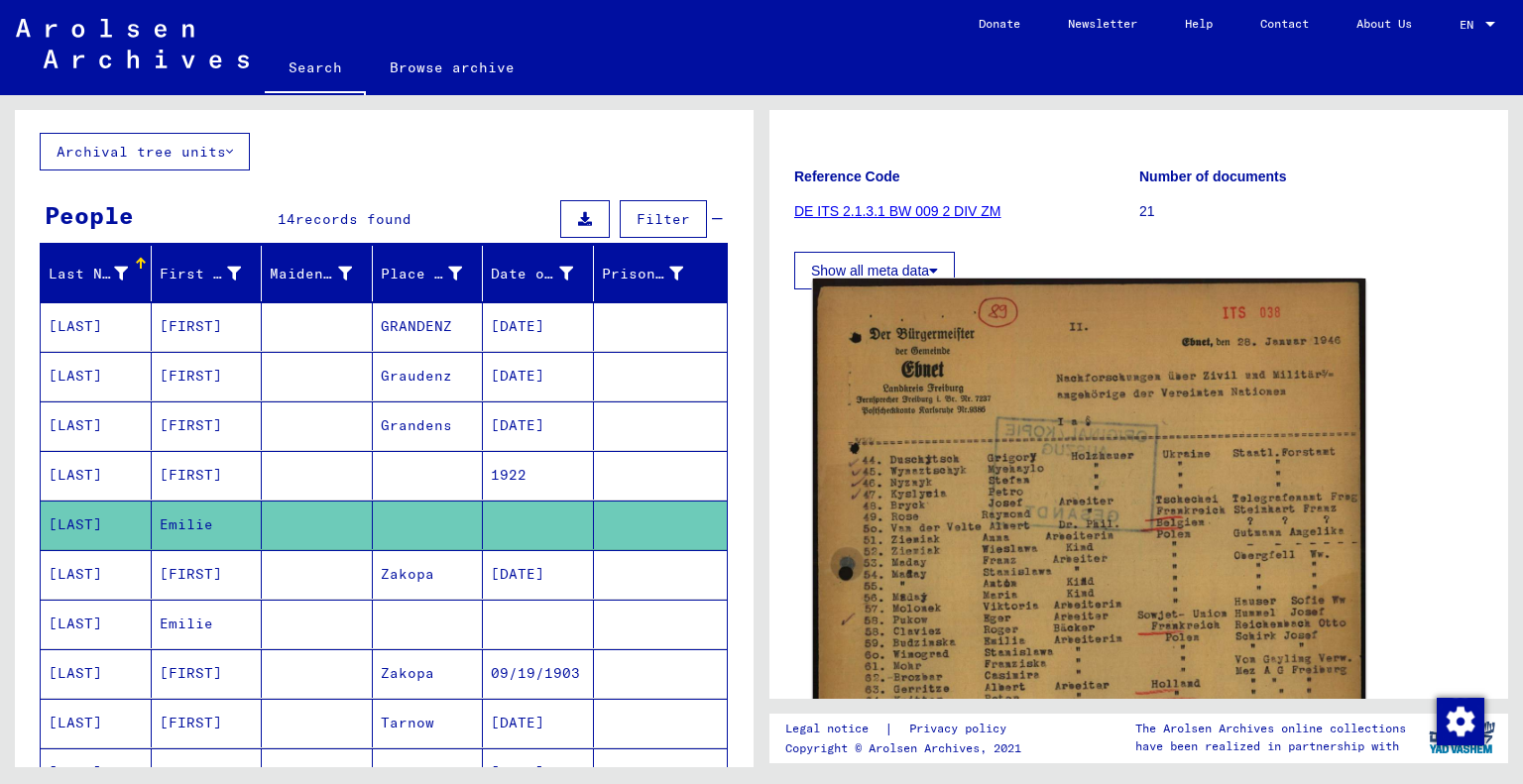 scroll, scrollTop: 198, scrollLeft: 0, axis: vertical 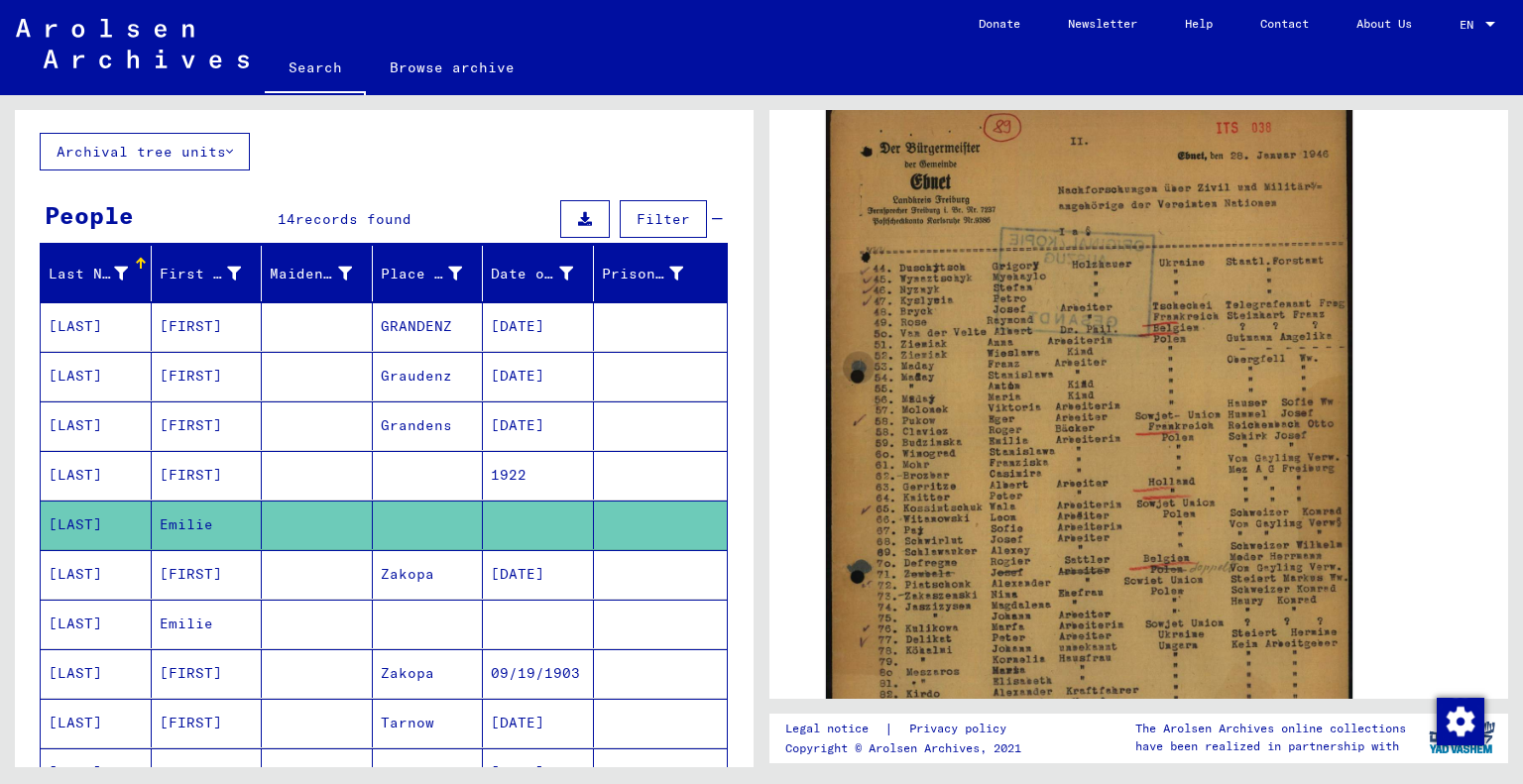 click on "[LAST]" at bounding box center (96, 623) 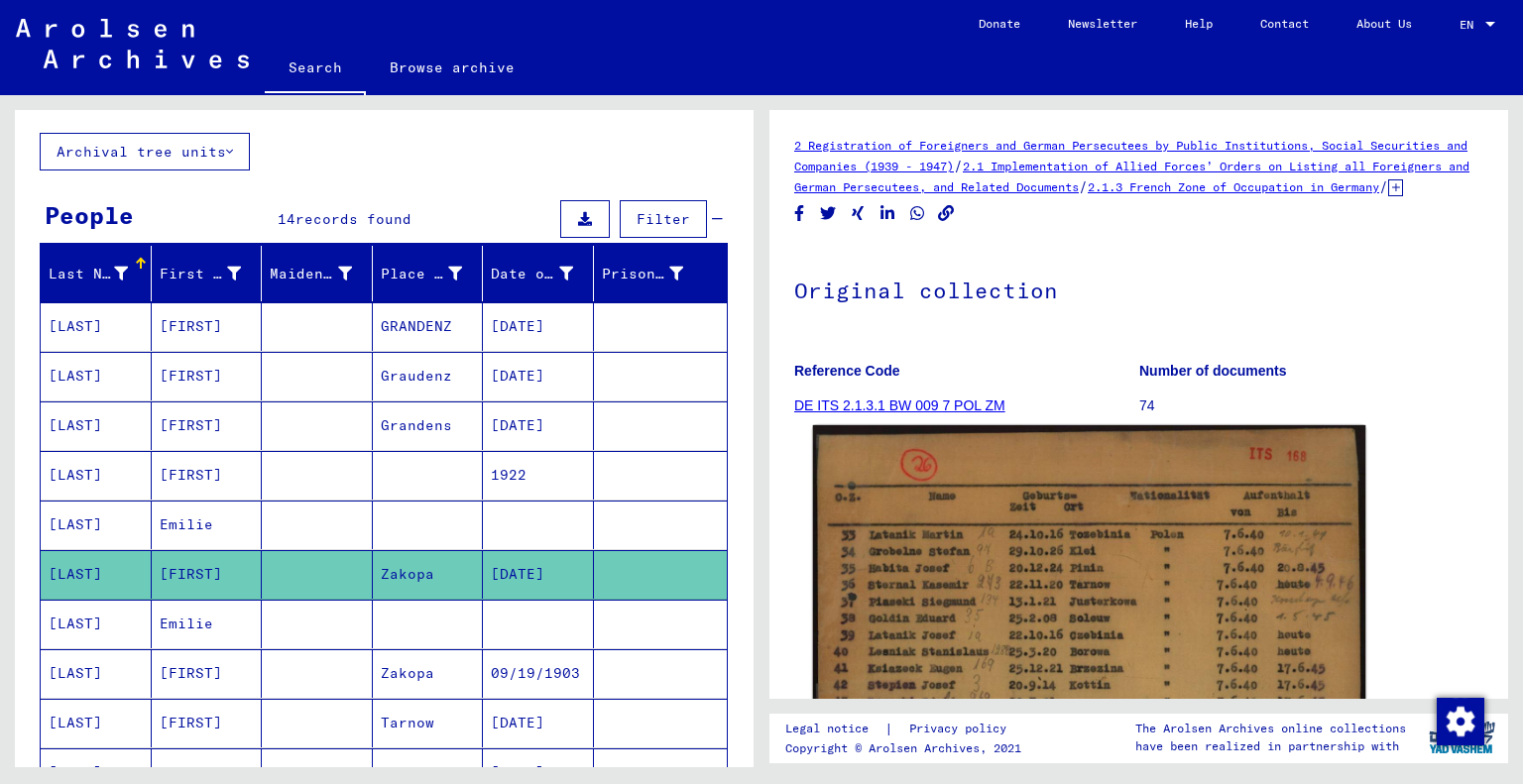 scroll, scrollTop: 0, scrollLeft: 0, axis: both 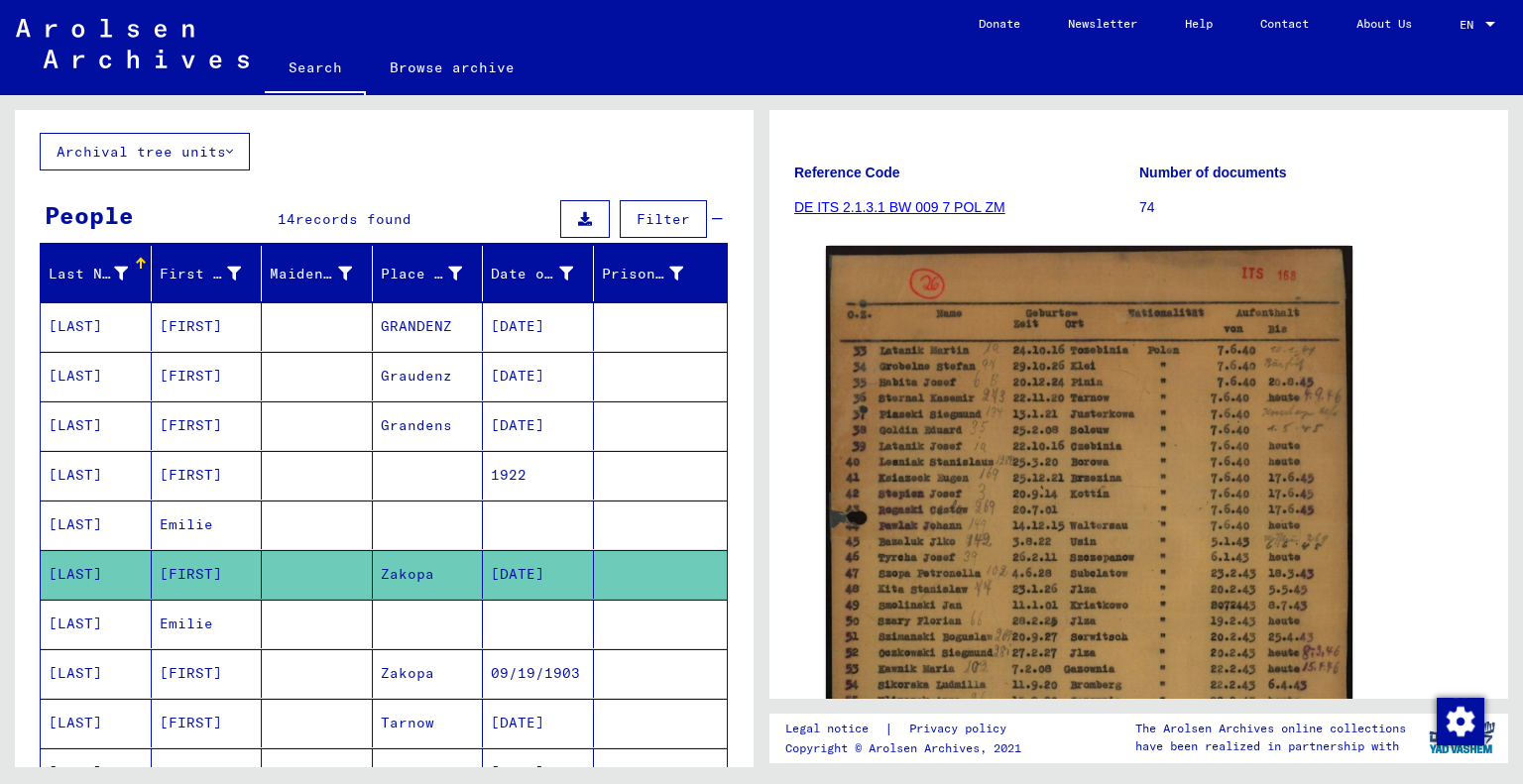 click on "[LAST]" at bounding box center (96, 673) 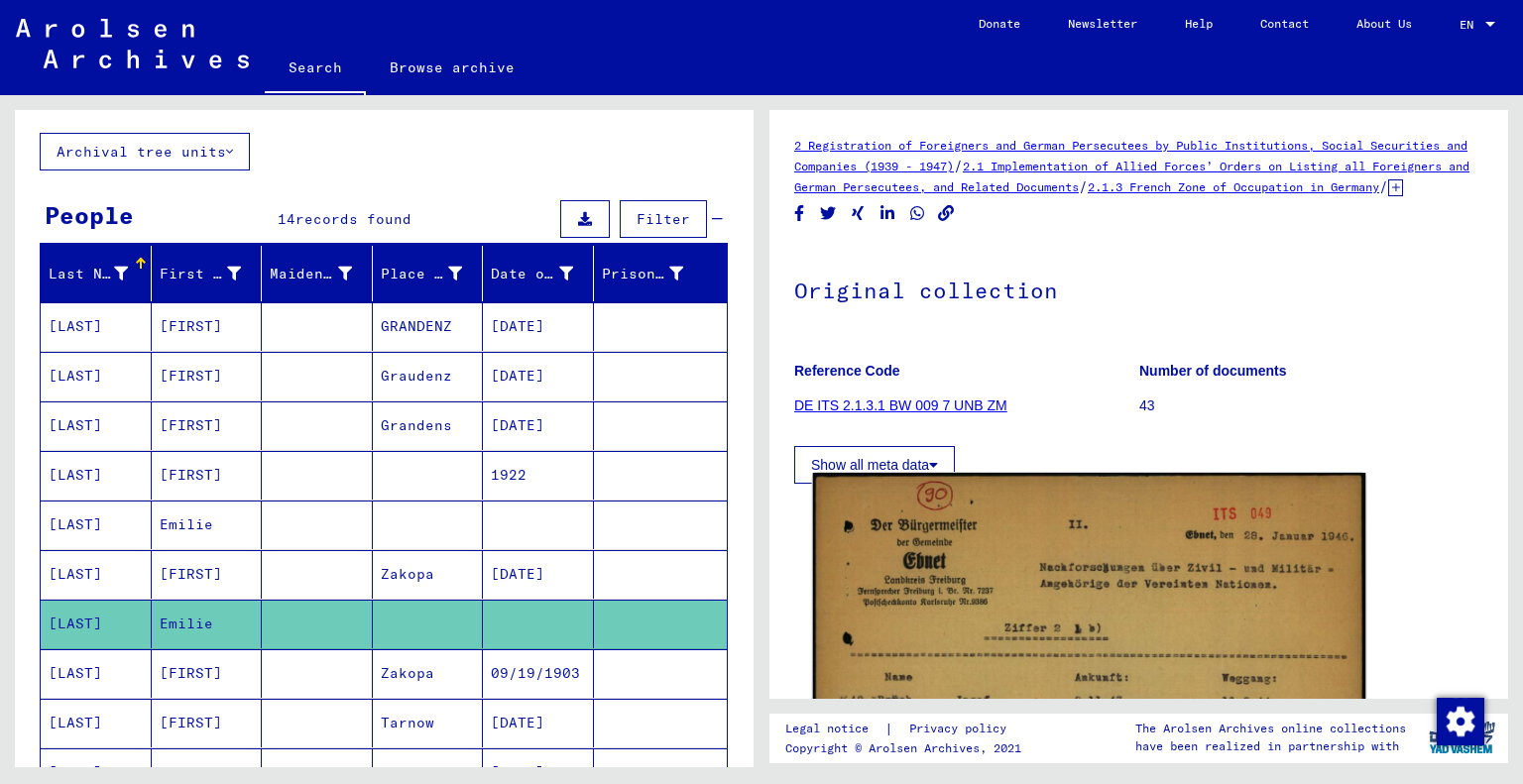 scroll, scrollTop: 0, scrollLeft: 0, axis: both 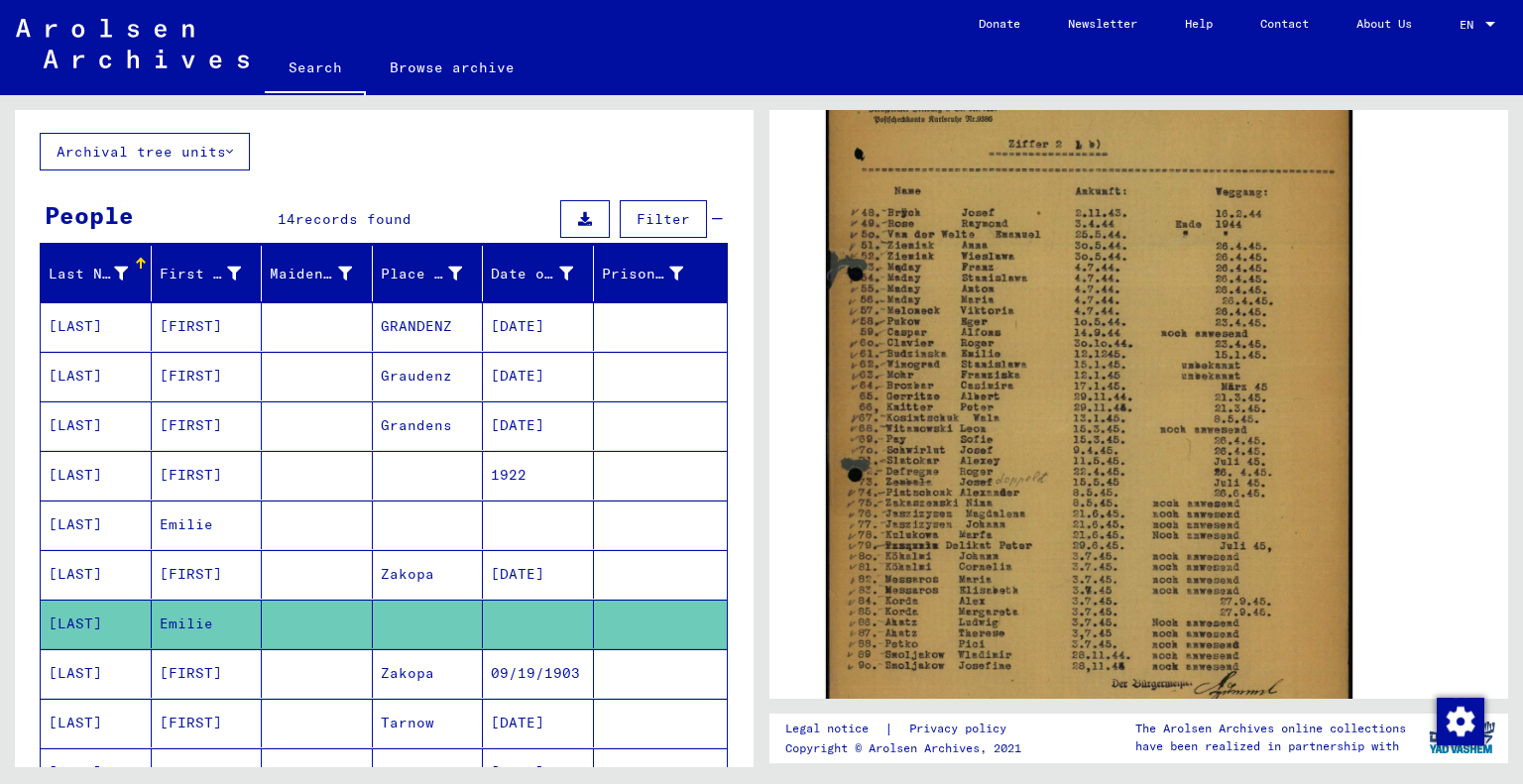 click on "[LAST]" at bounding box center (96, 723) 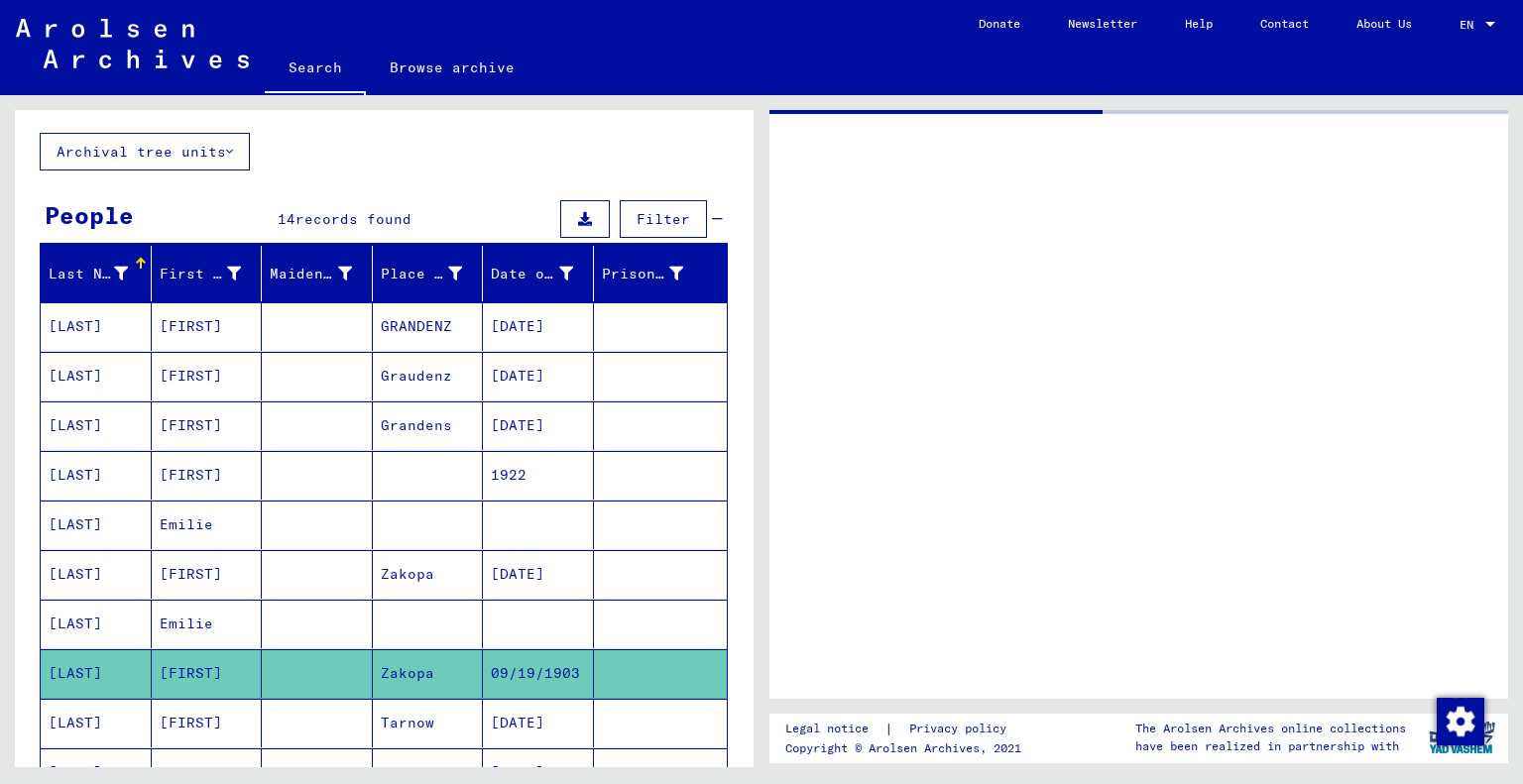 scroll, scrollTop: 0, scrollLeft: 0, axis: both 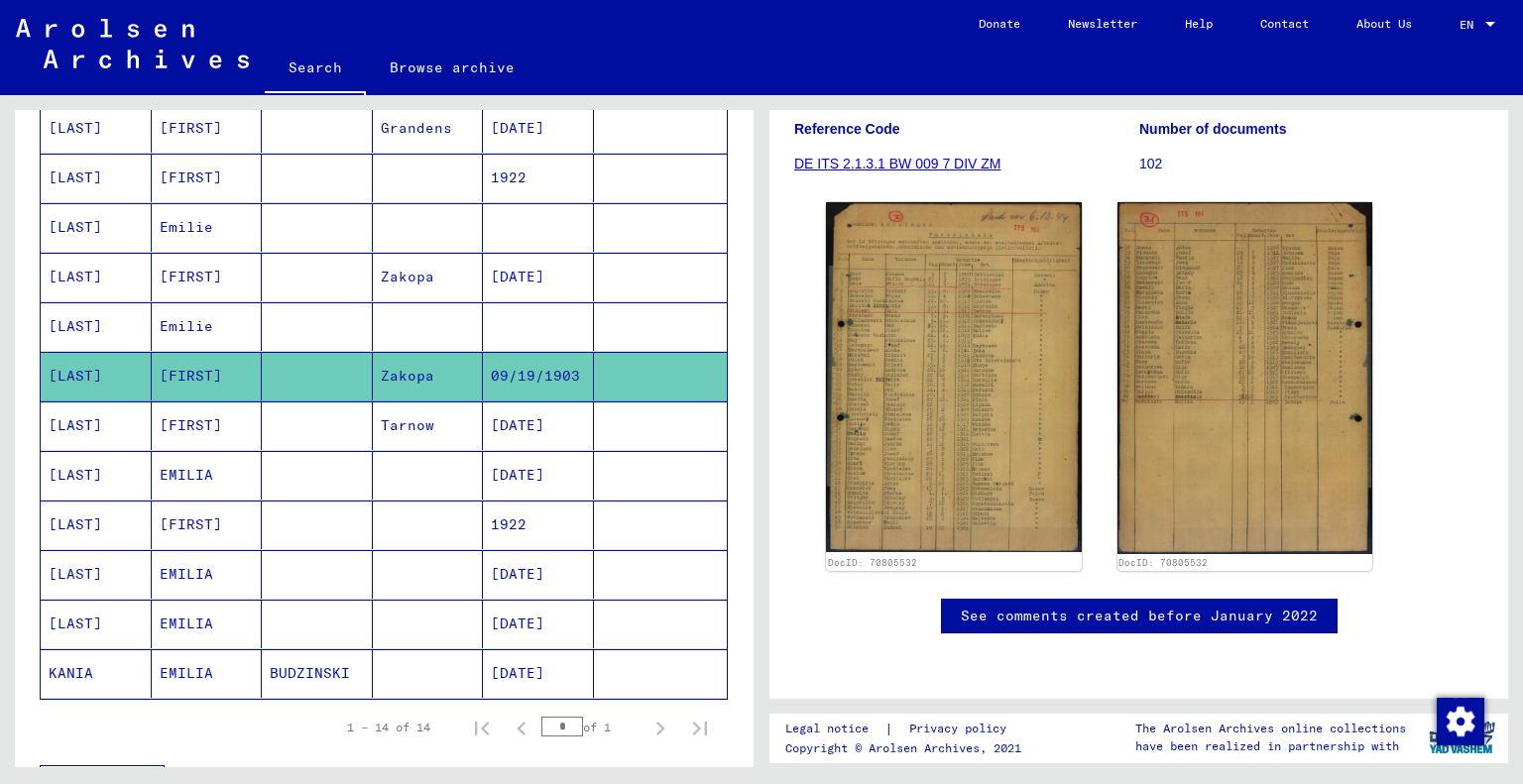 click on "[LAST]" at bounding box center (96, 475) 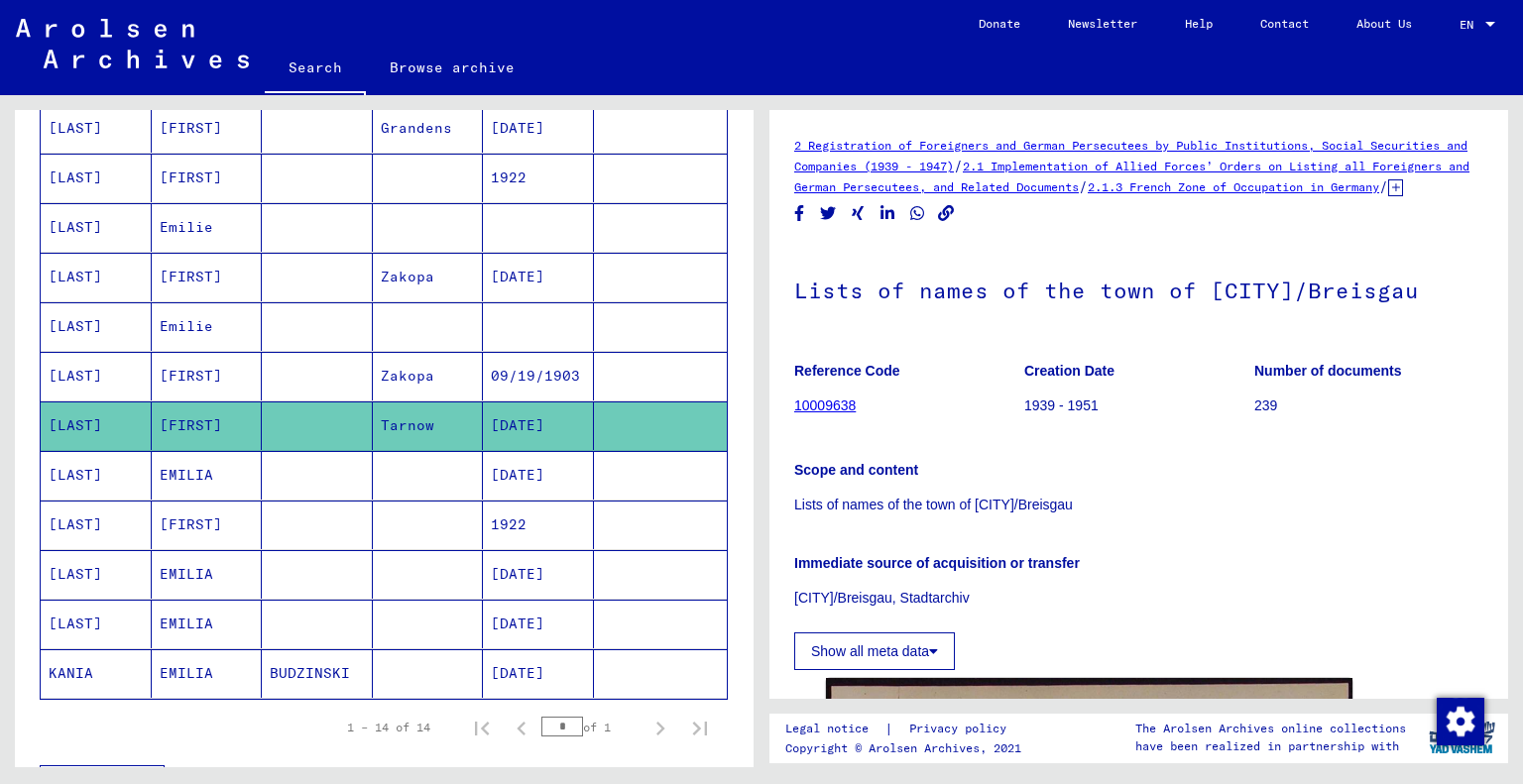 scroll, scrollTop: 0, scrollLeft: 0, axis: both 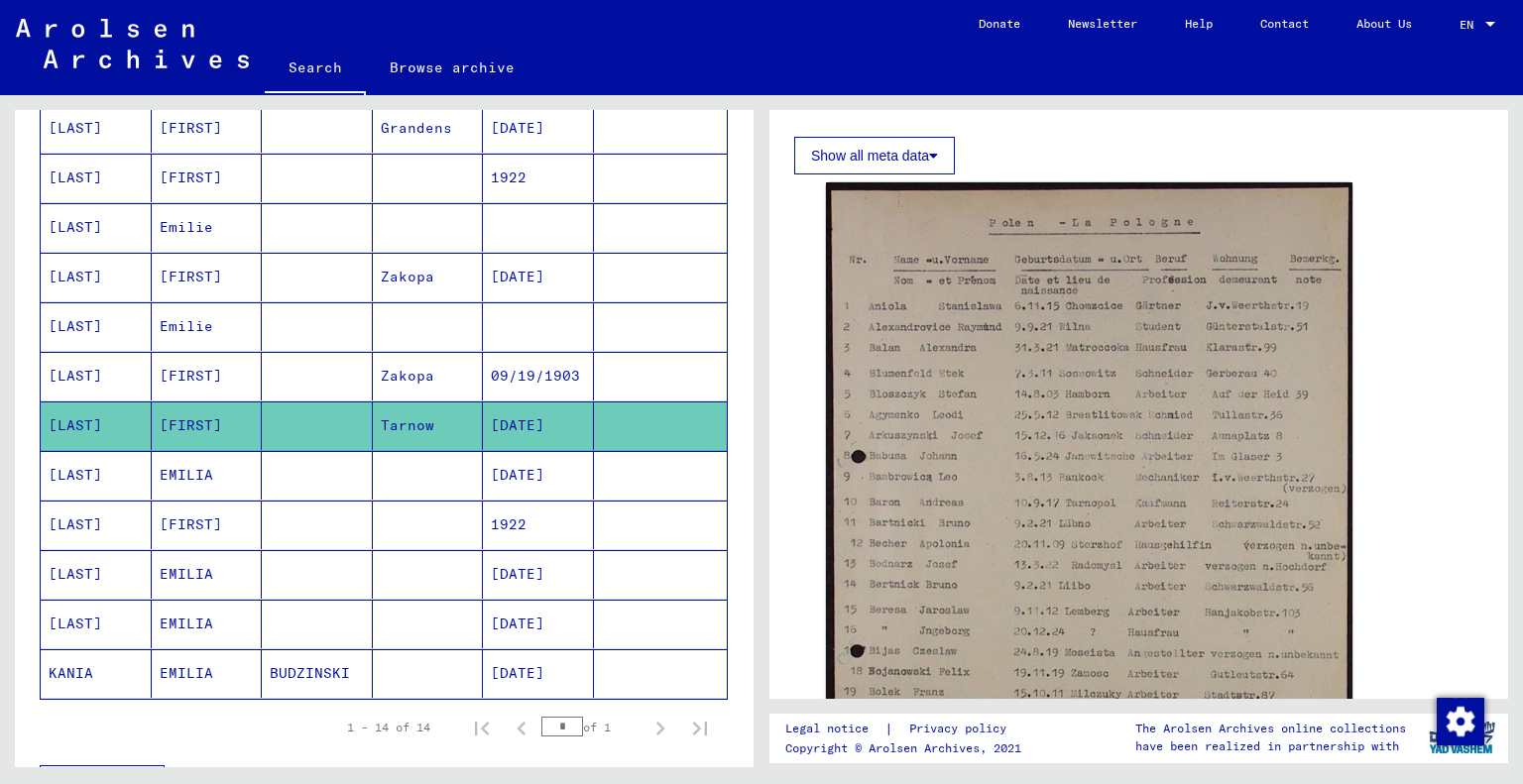 click on "[LAST]" at bounding box center (96, 524) 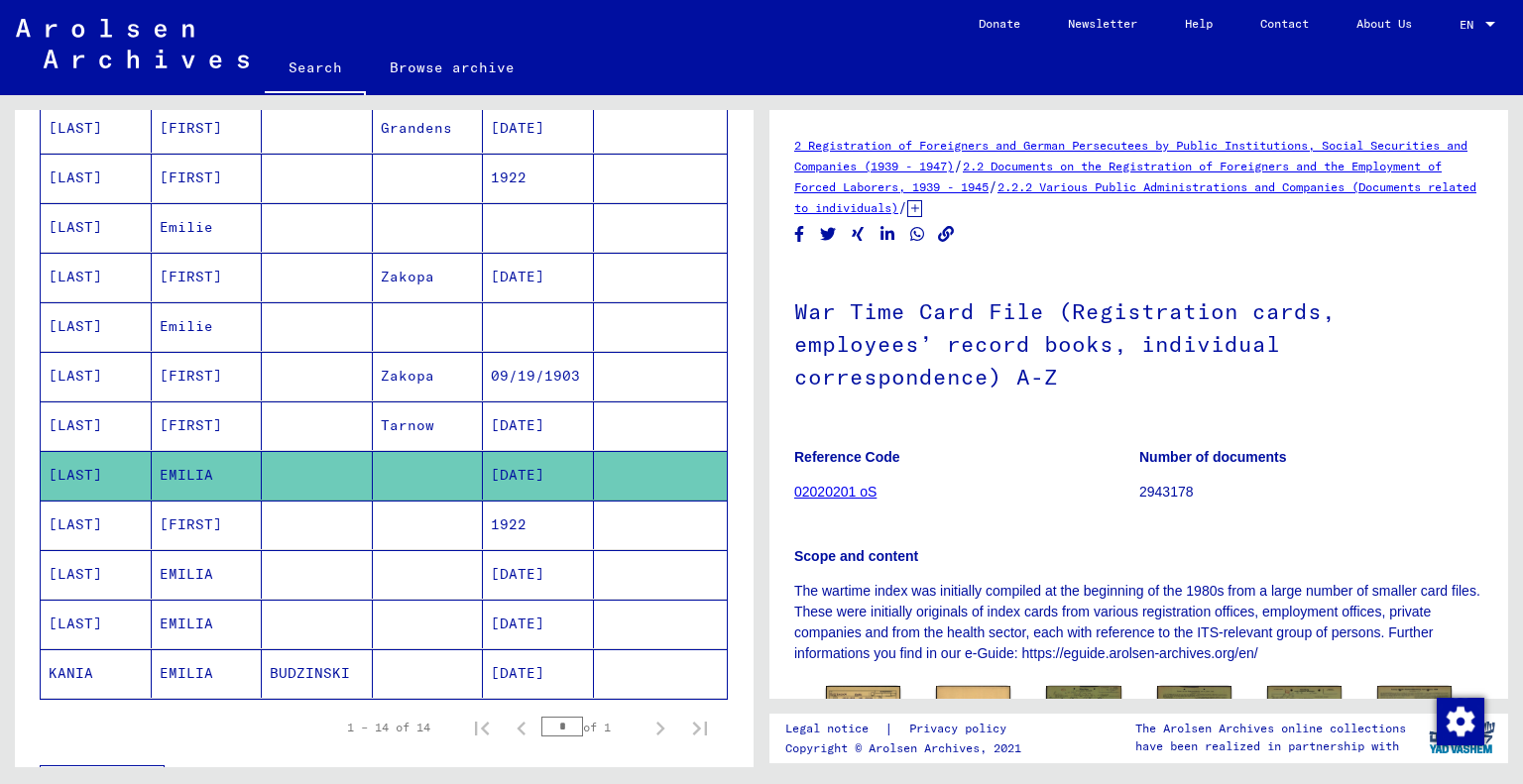 scroll, scrollTop: 0, scrollLeft: 0, axis: both 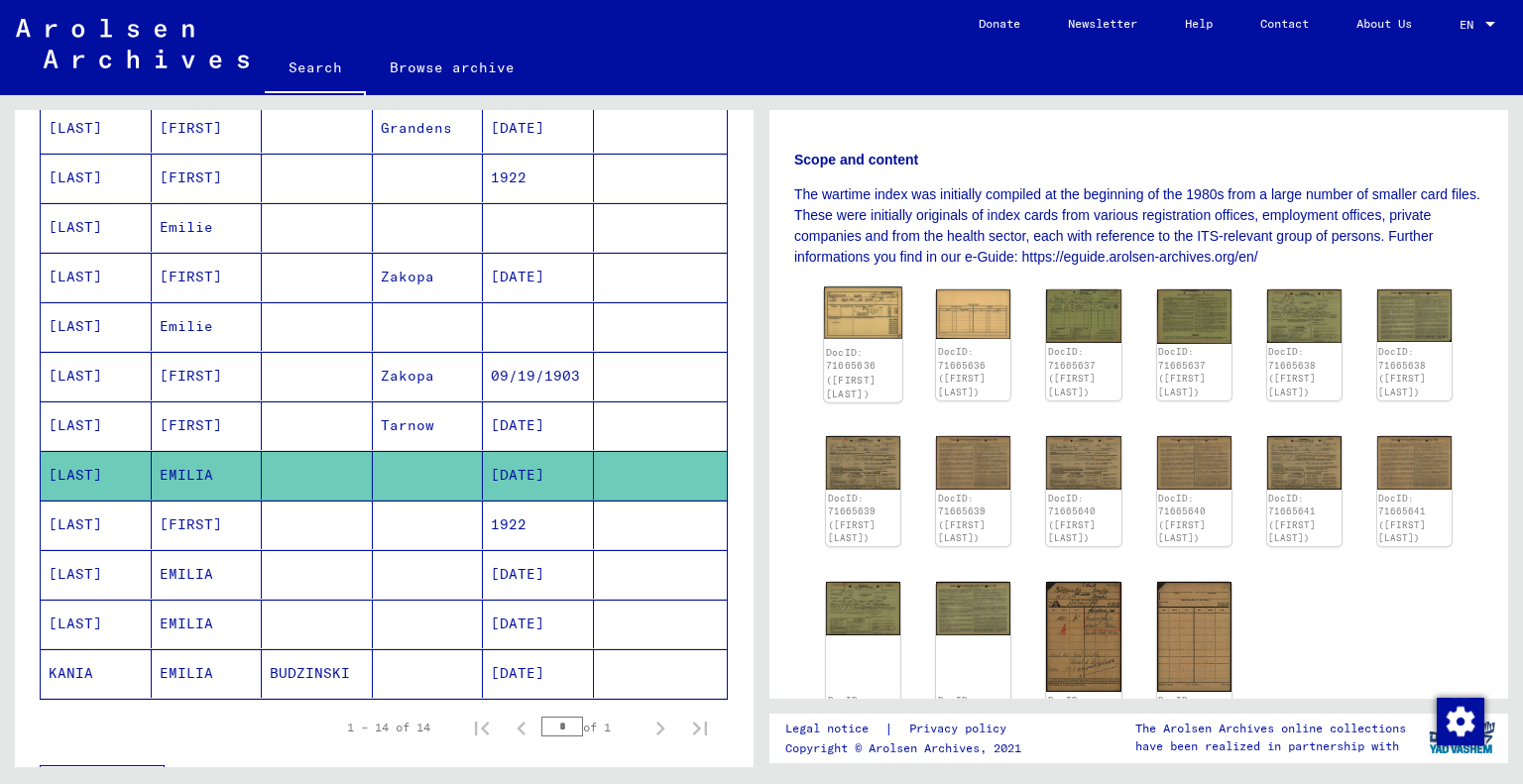 click 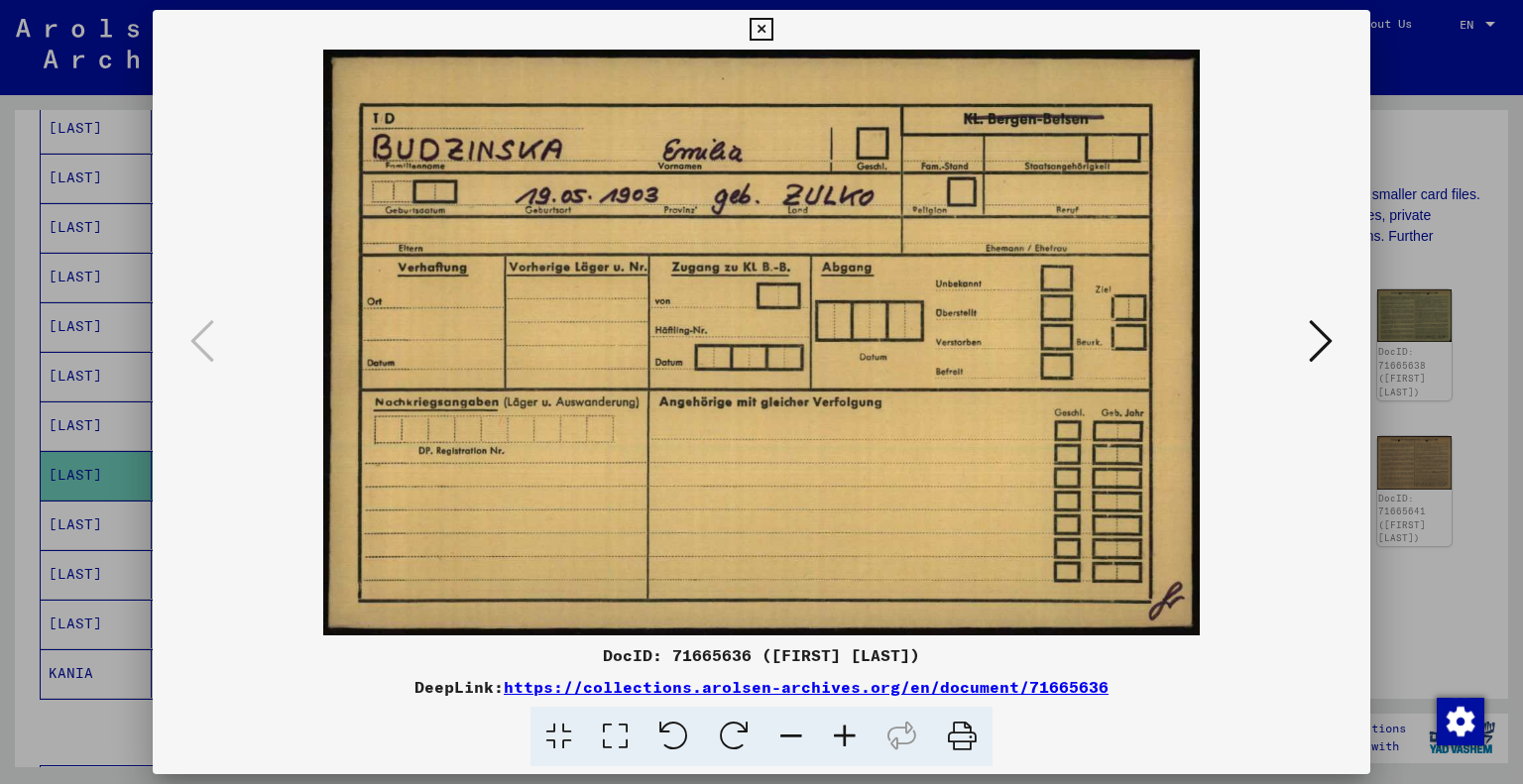 click at bounding box center [1321, 341] 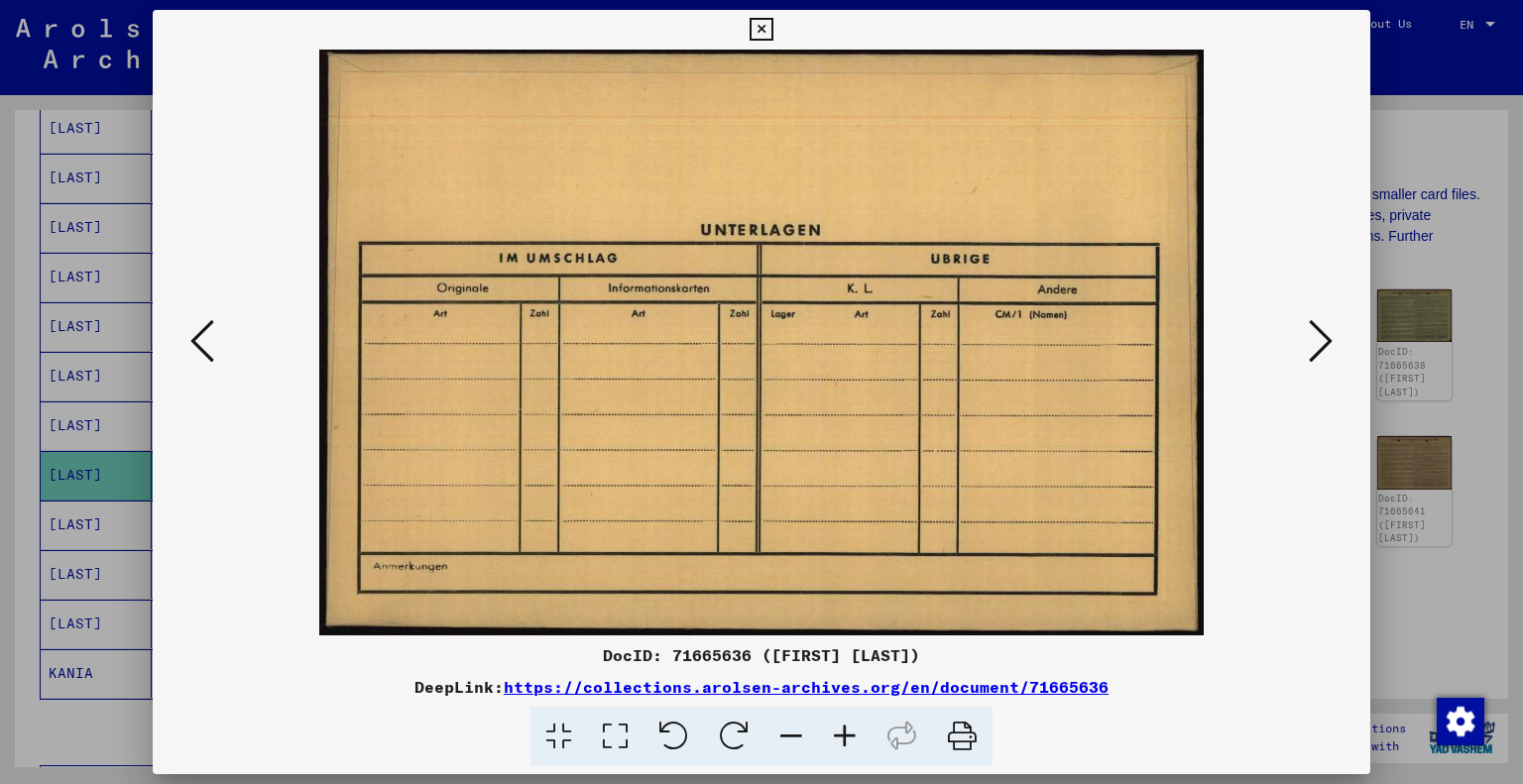 click at bounding box center (1321, 341) 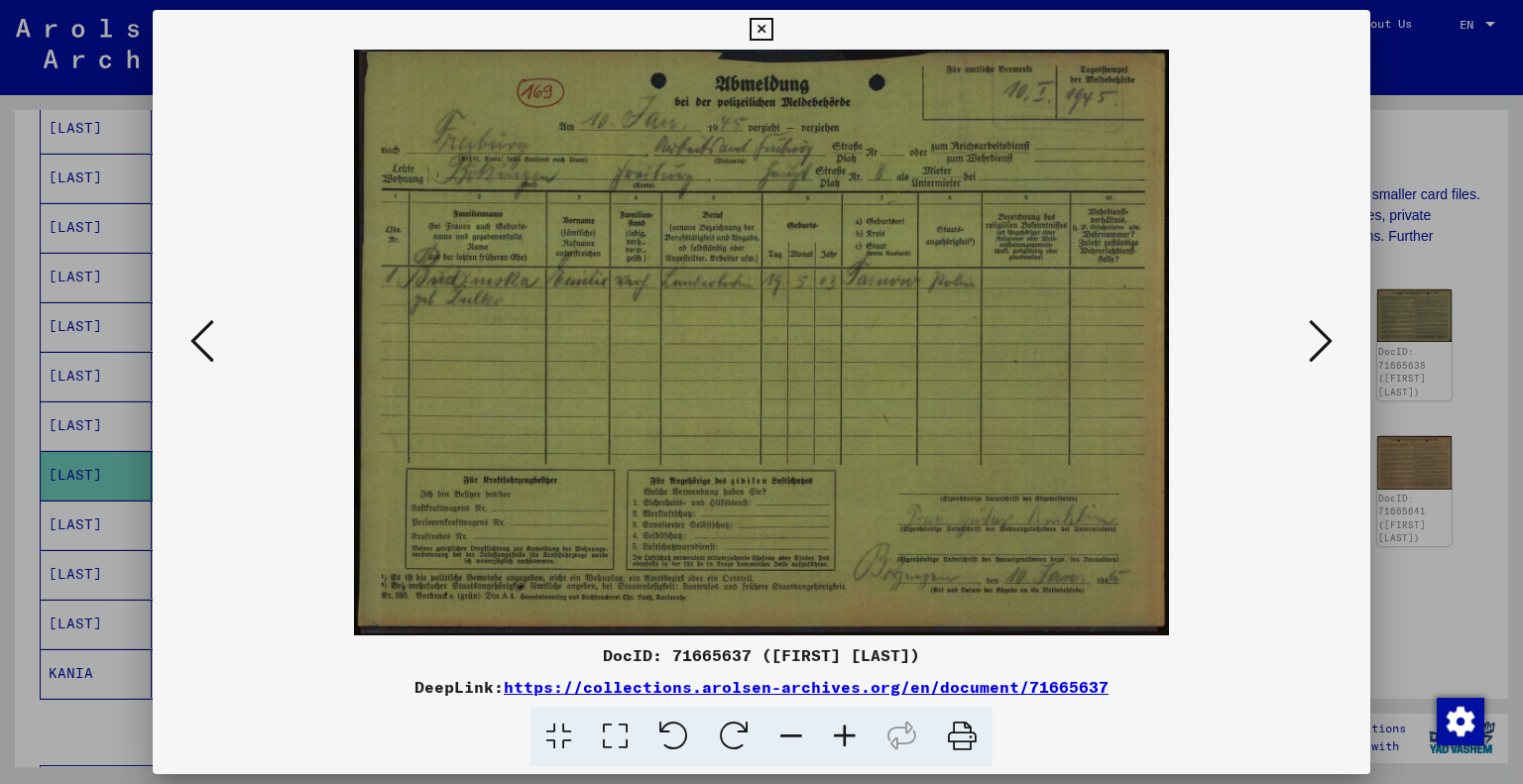 click at bounding box center [845, 736] 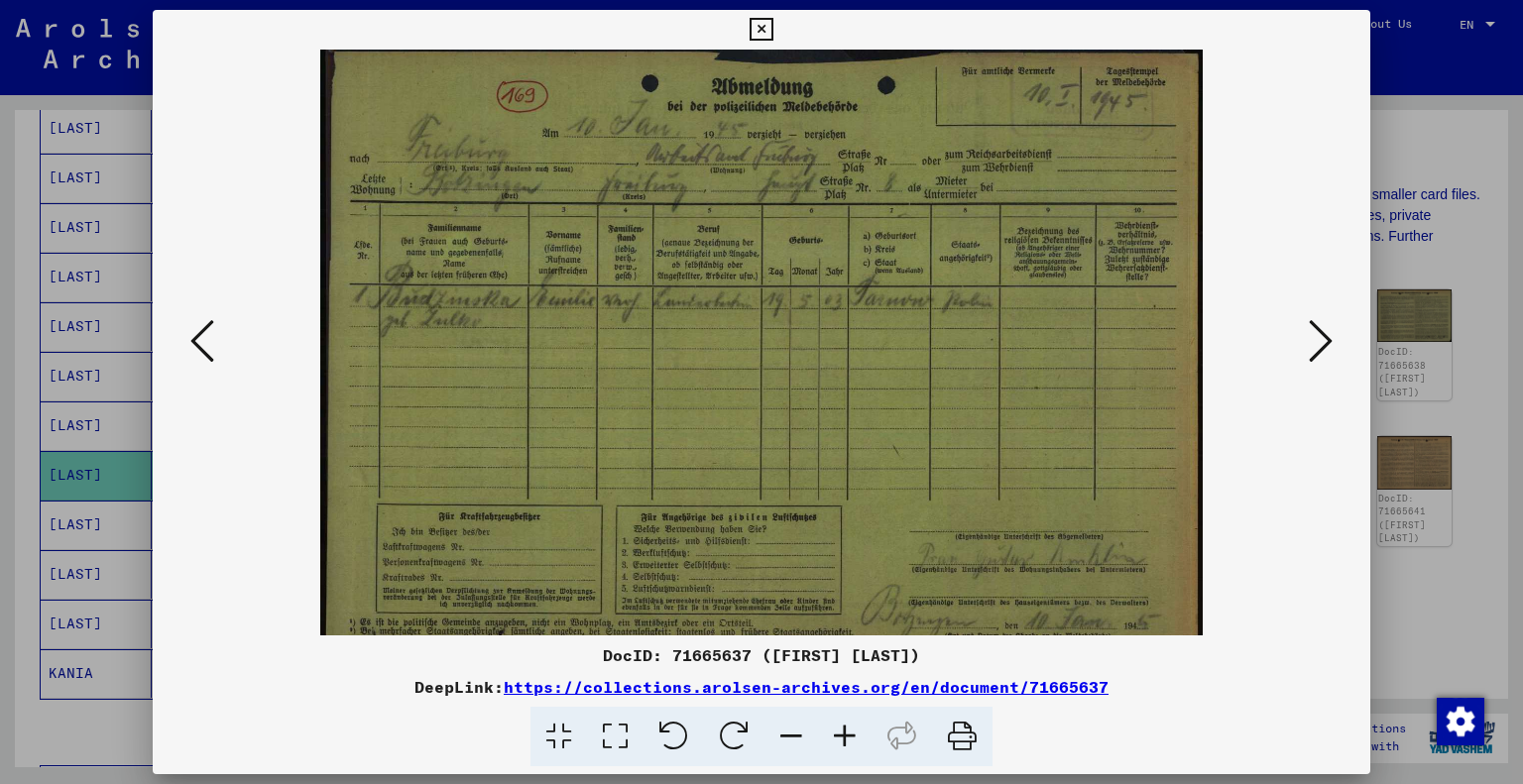 click at bounding box center [845, 736] 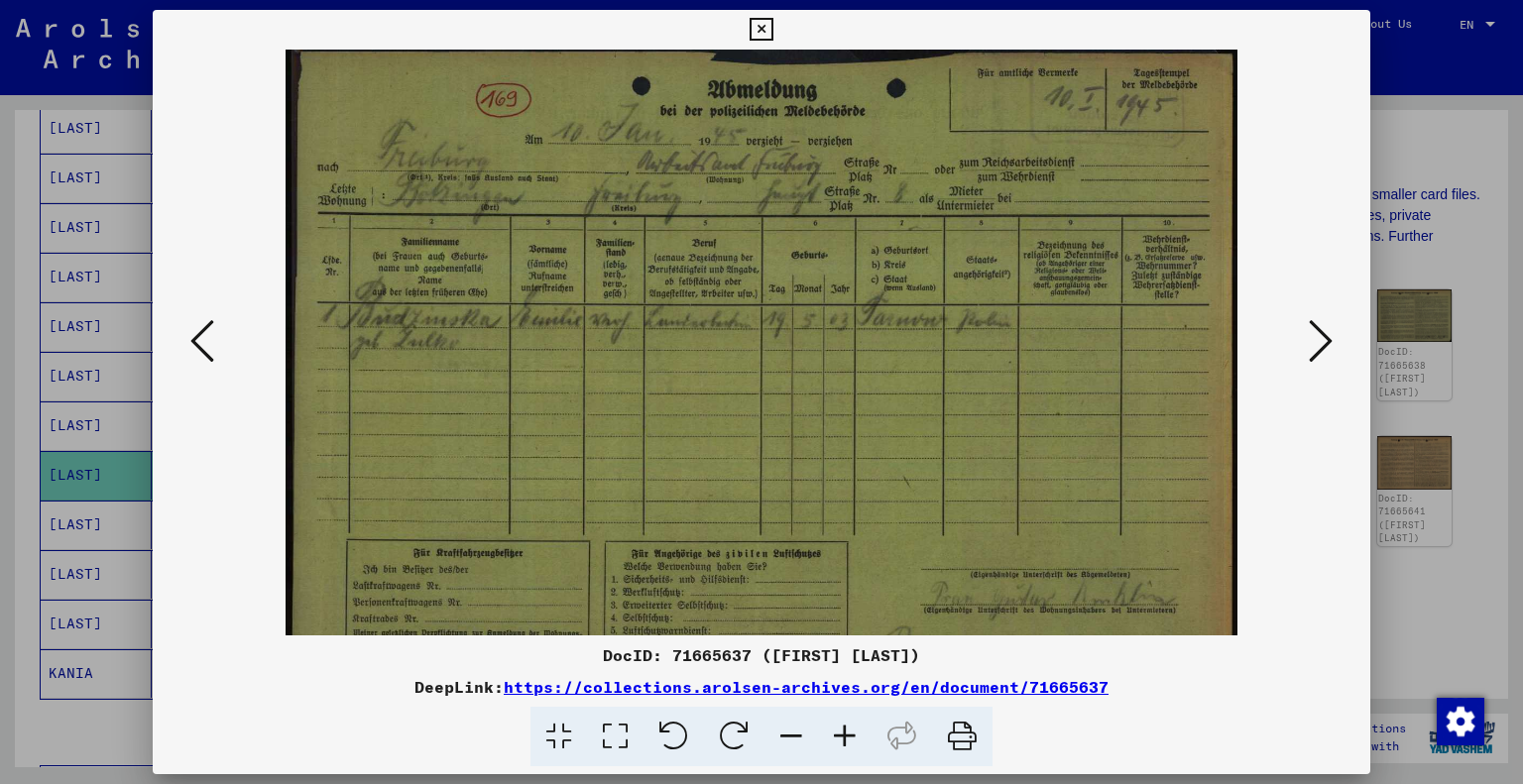 click at bounding box center (845, 736) 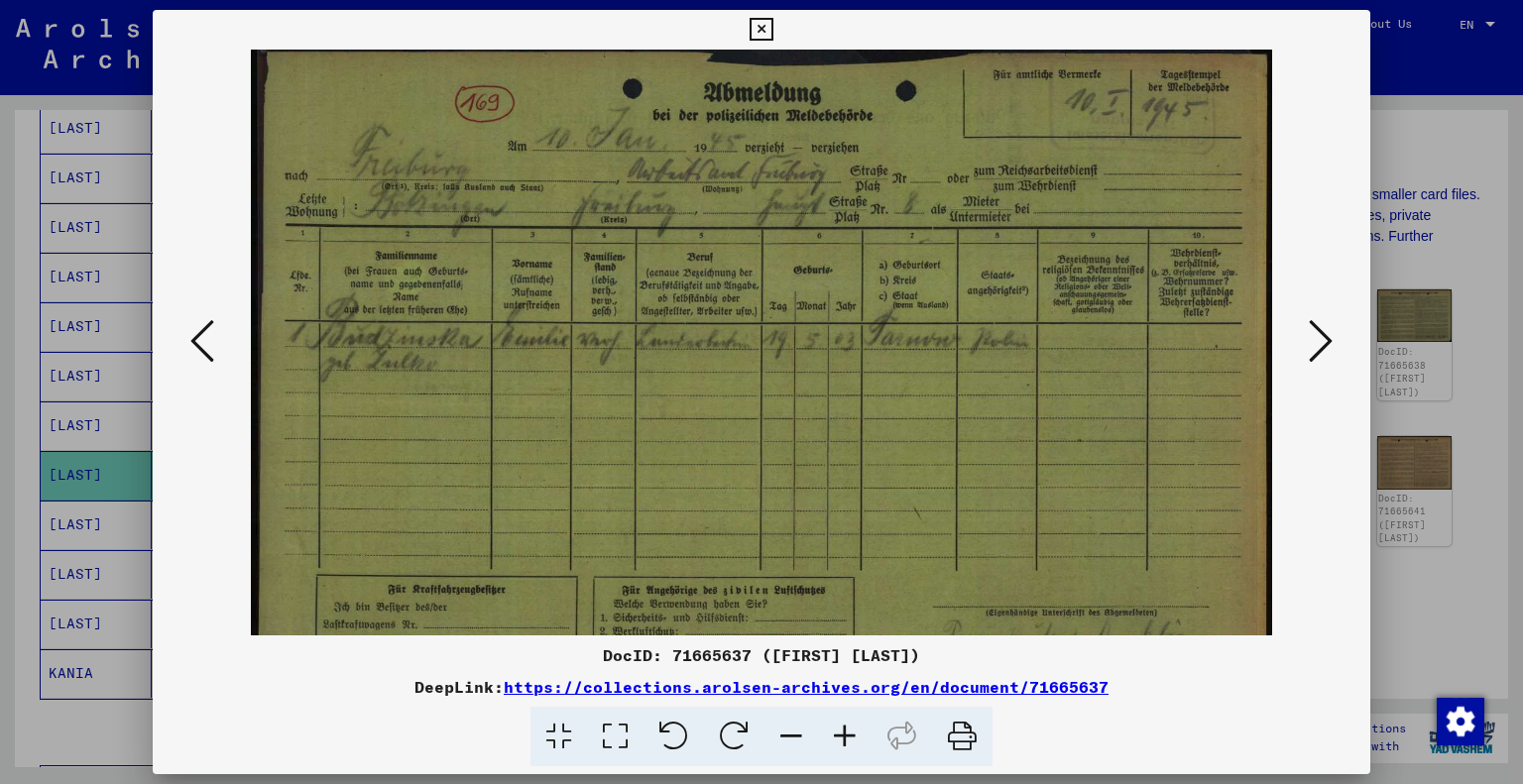click at bounding box center (845, 736) 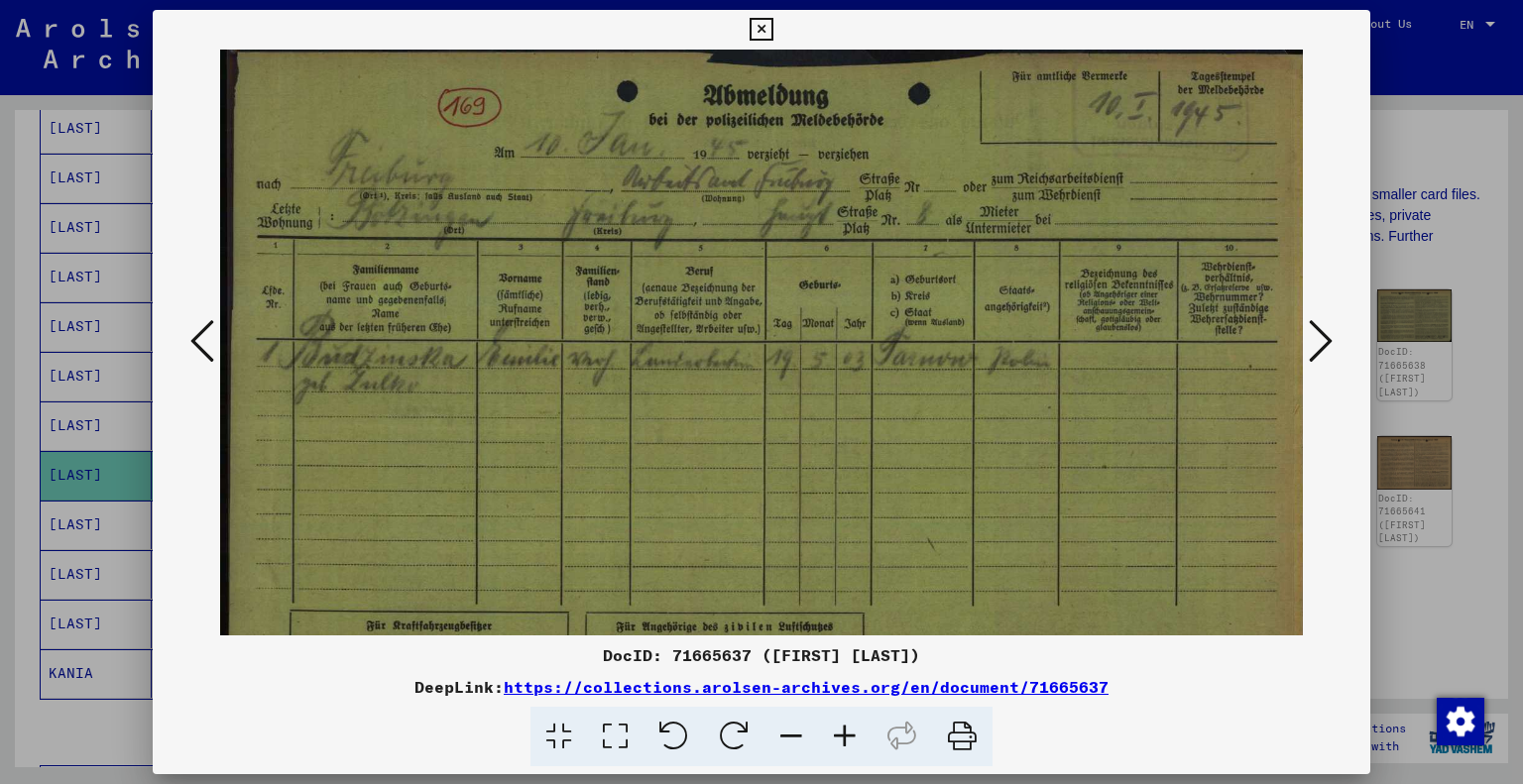 click at bounding box center (845, 736) 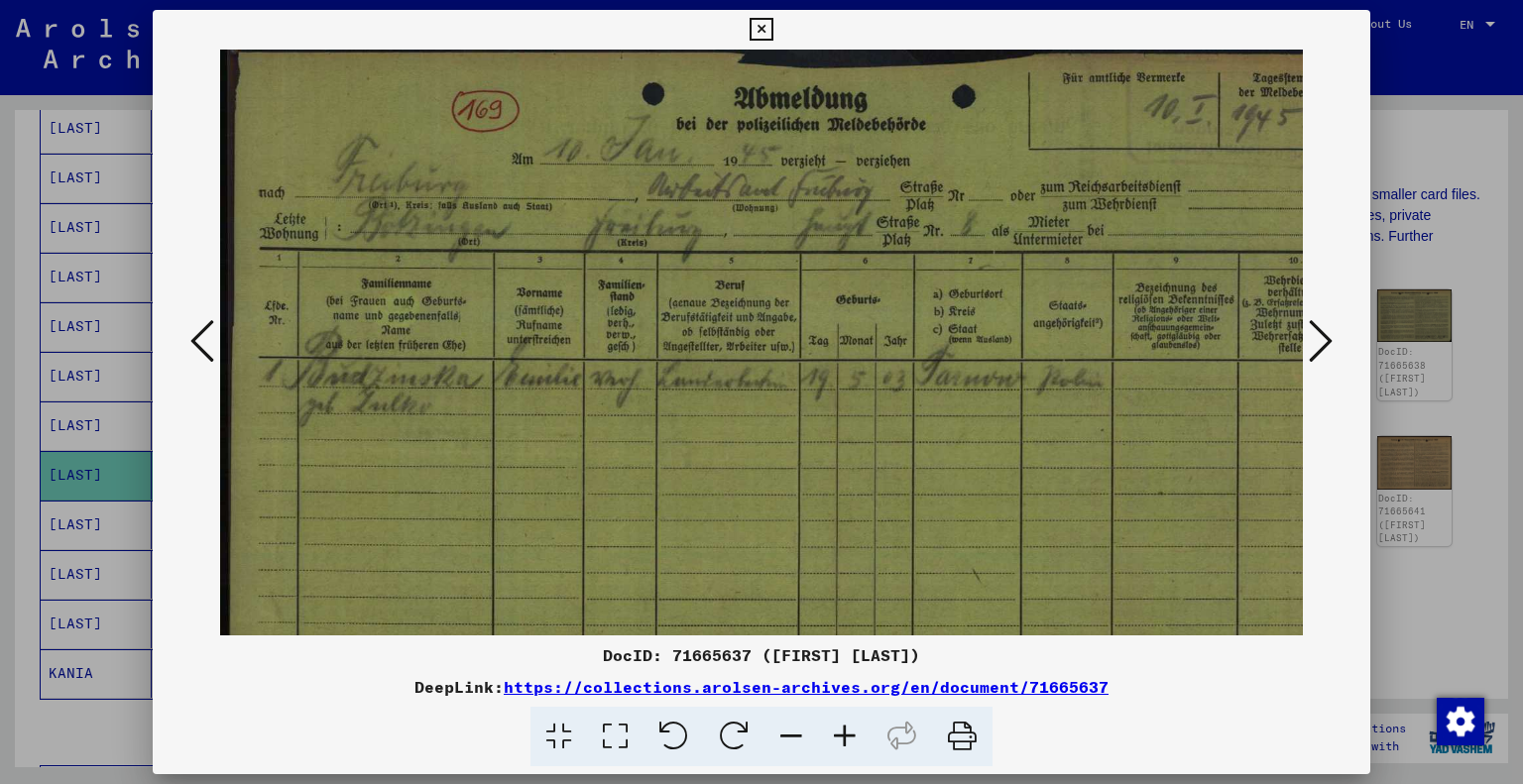 click at bounding box center (845, 736) 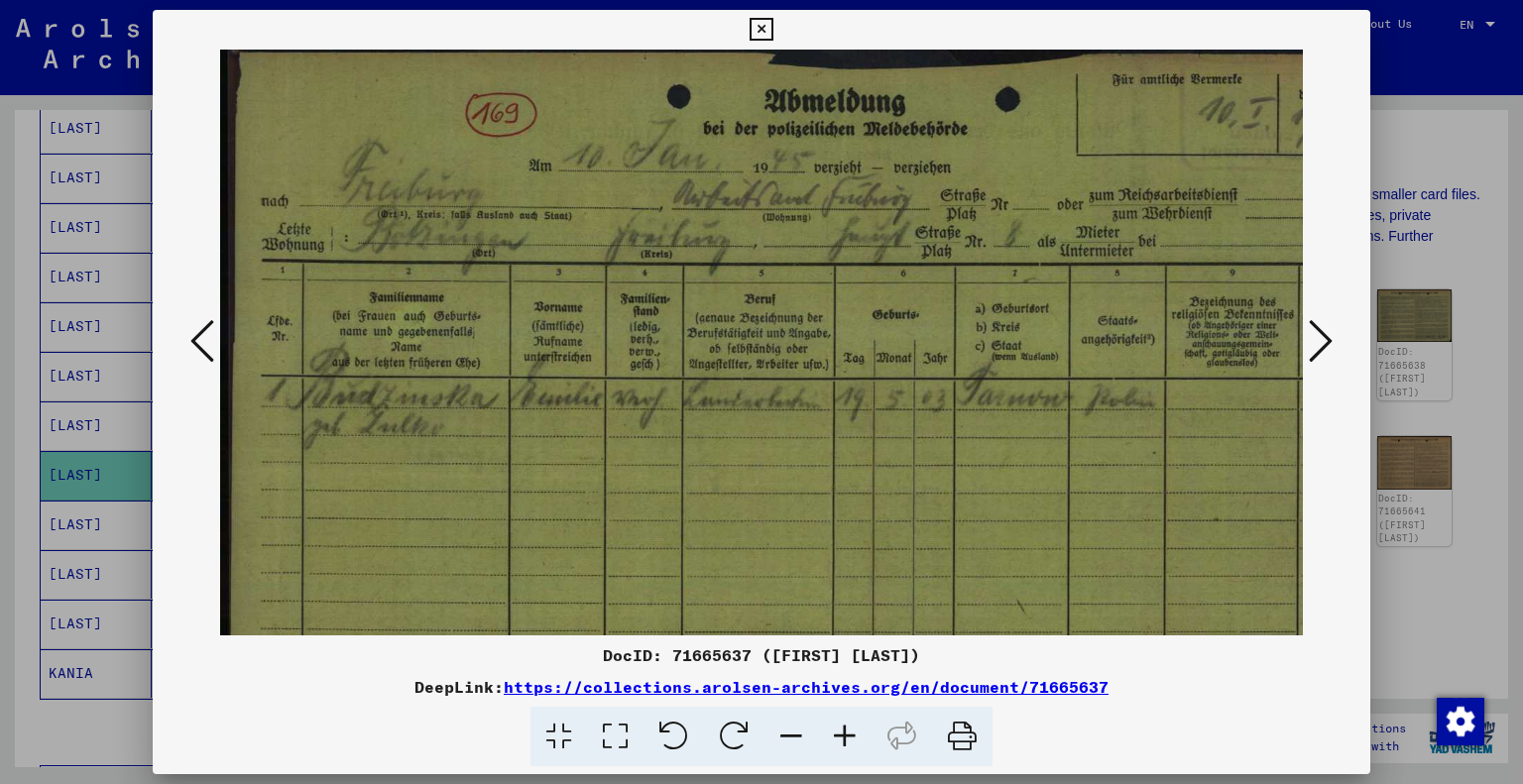 click at bounding box center [845, 736] 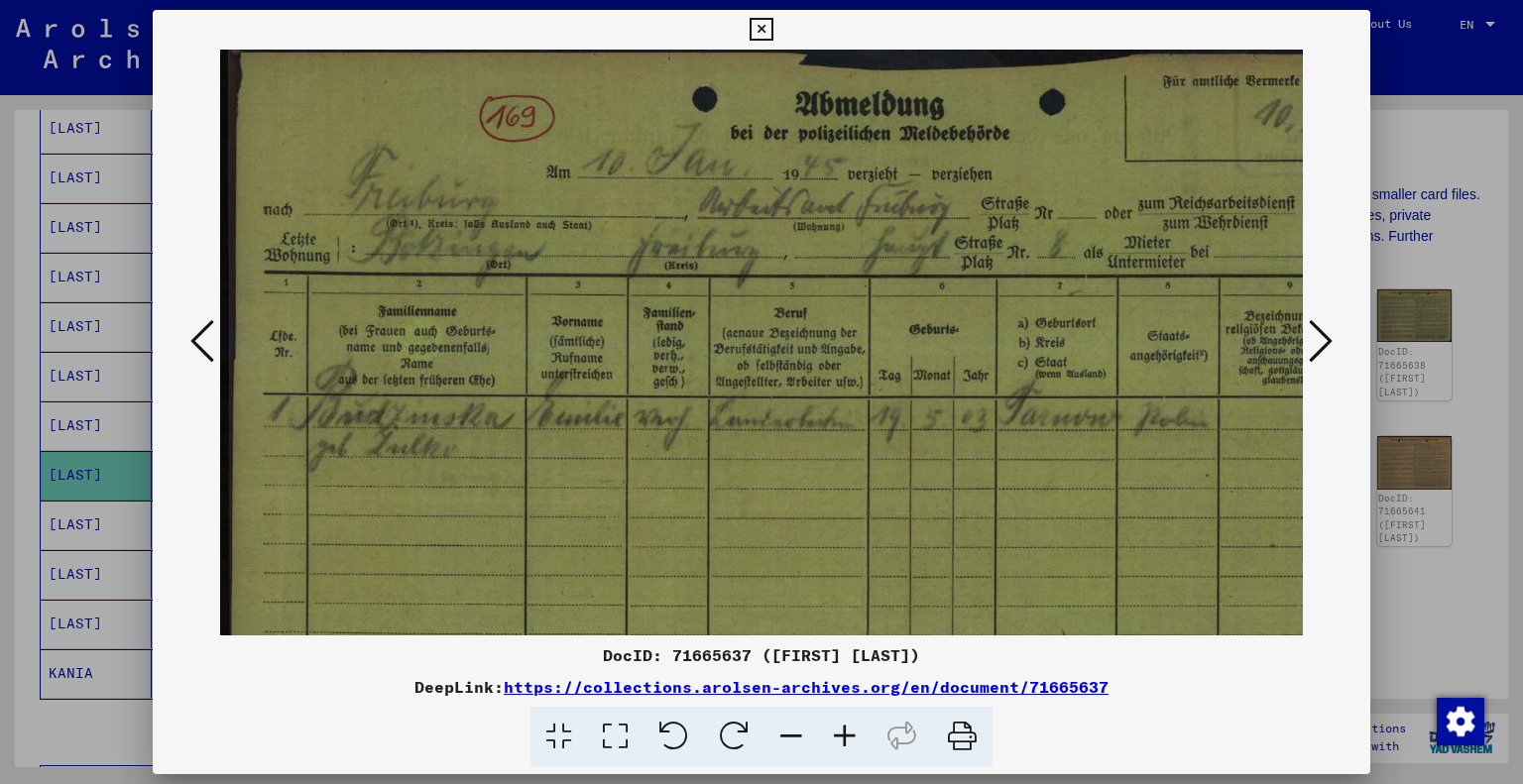 click at bounding box center [845, 736] 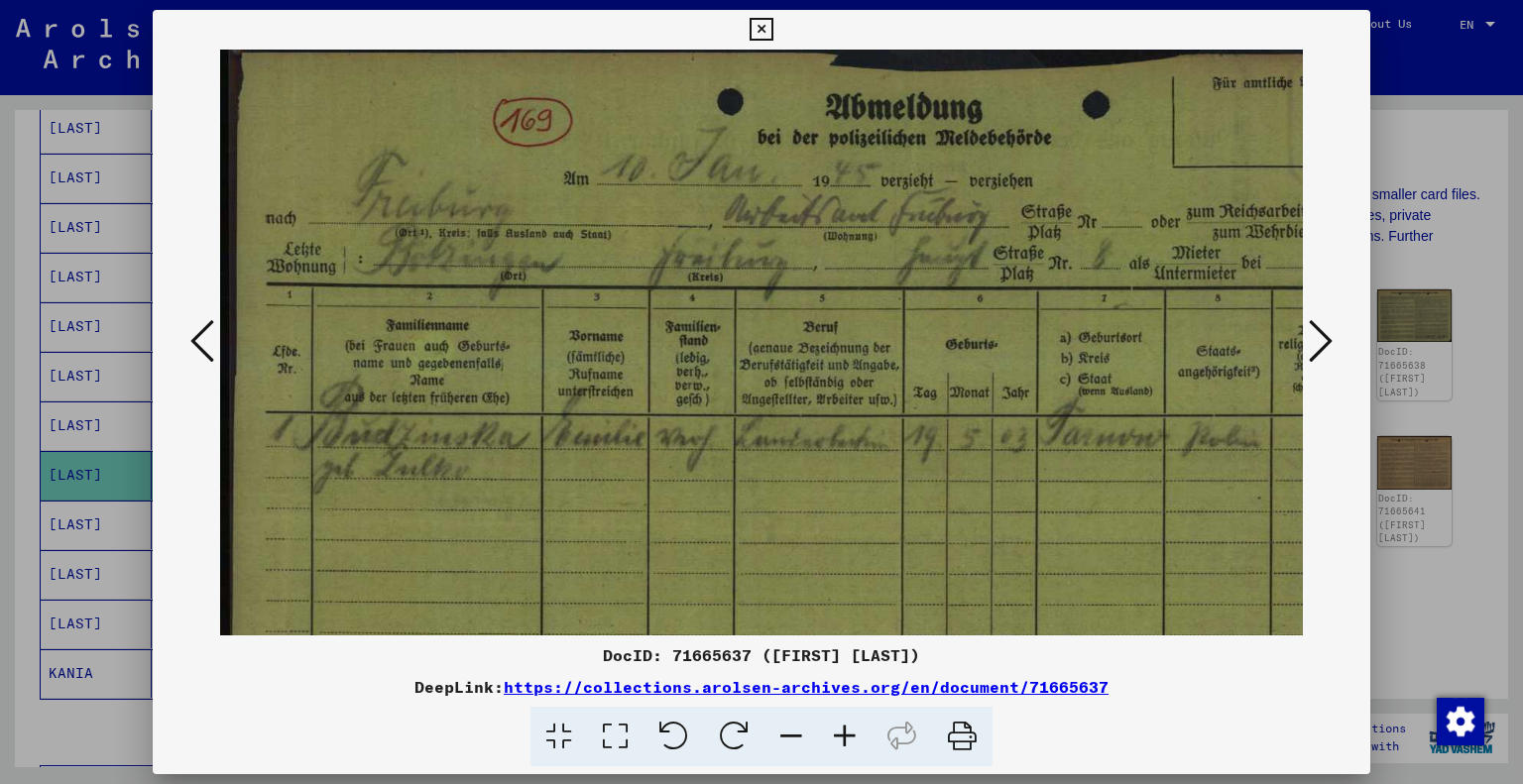 click at bounding box center (845, 736) 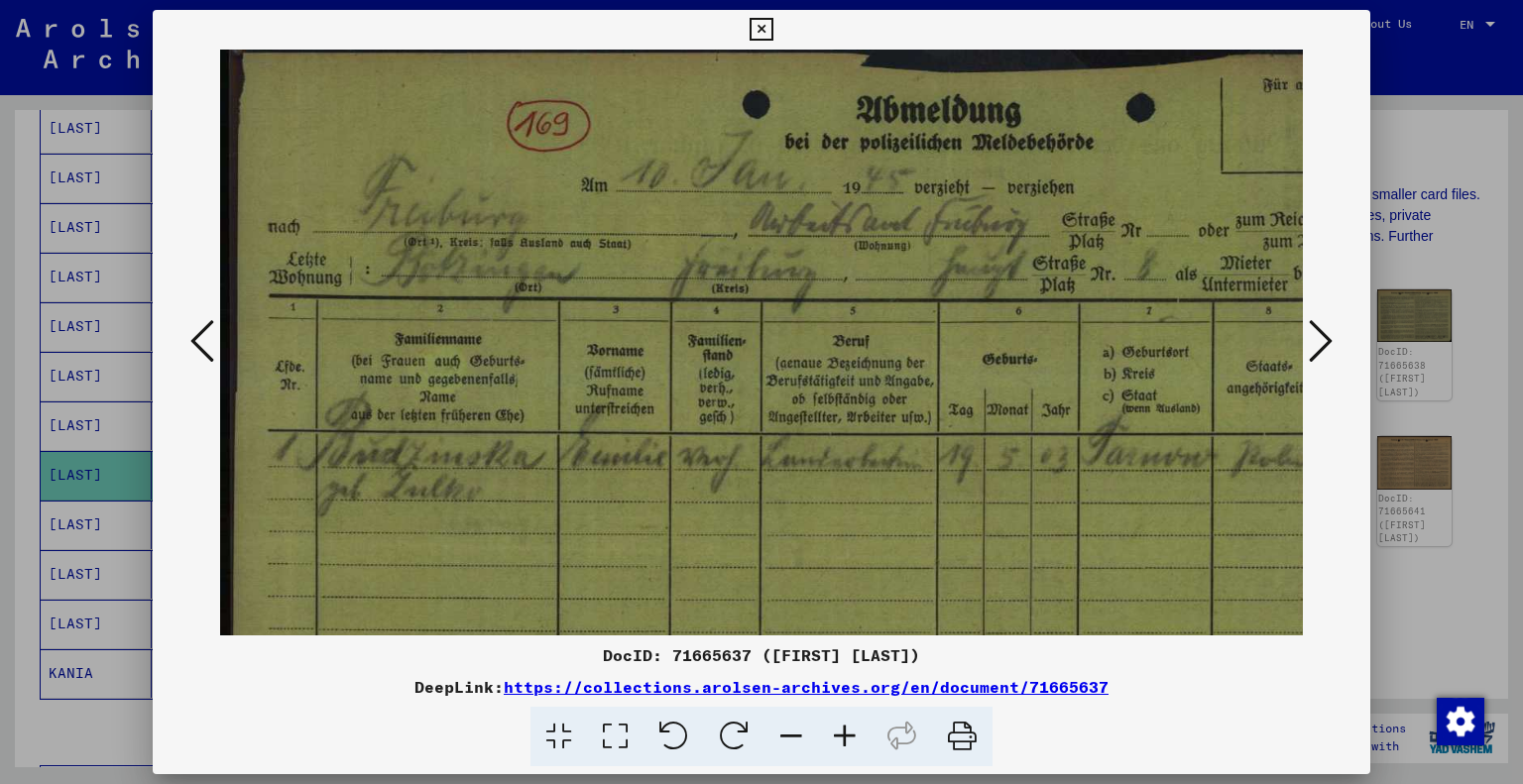 click at bounding box center [845, 736] 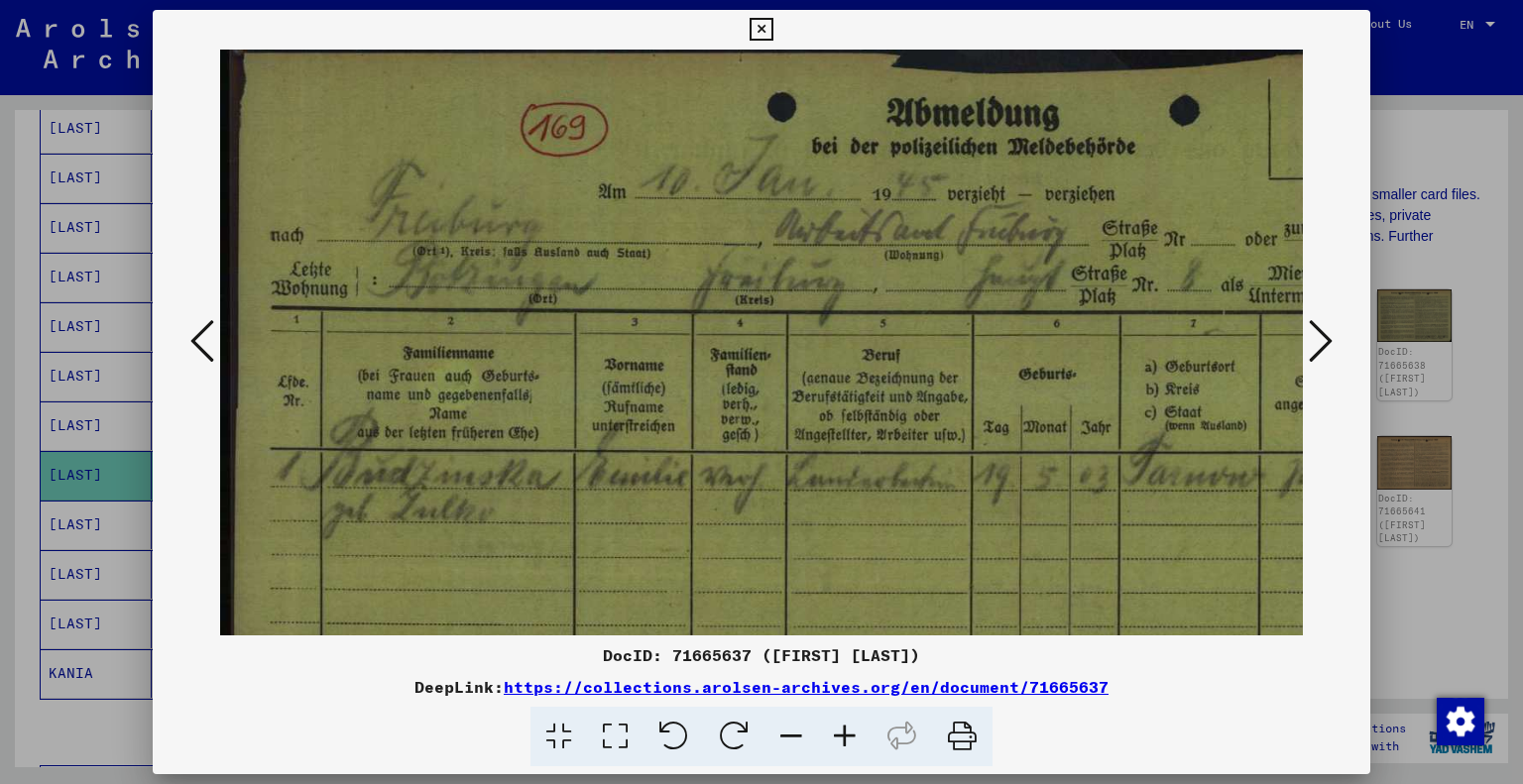 click at bounding box center (845, 736) 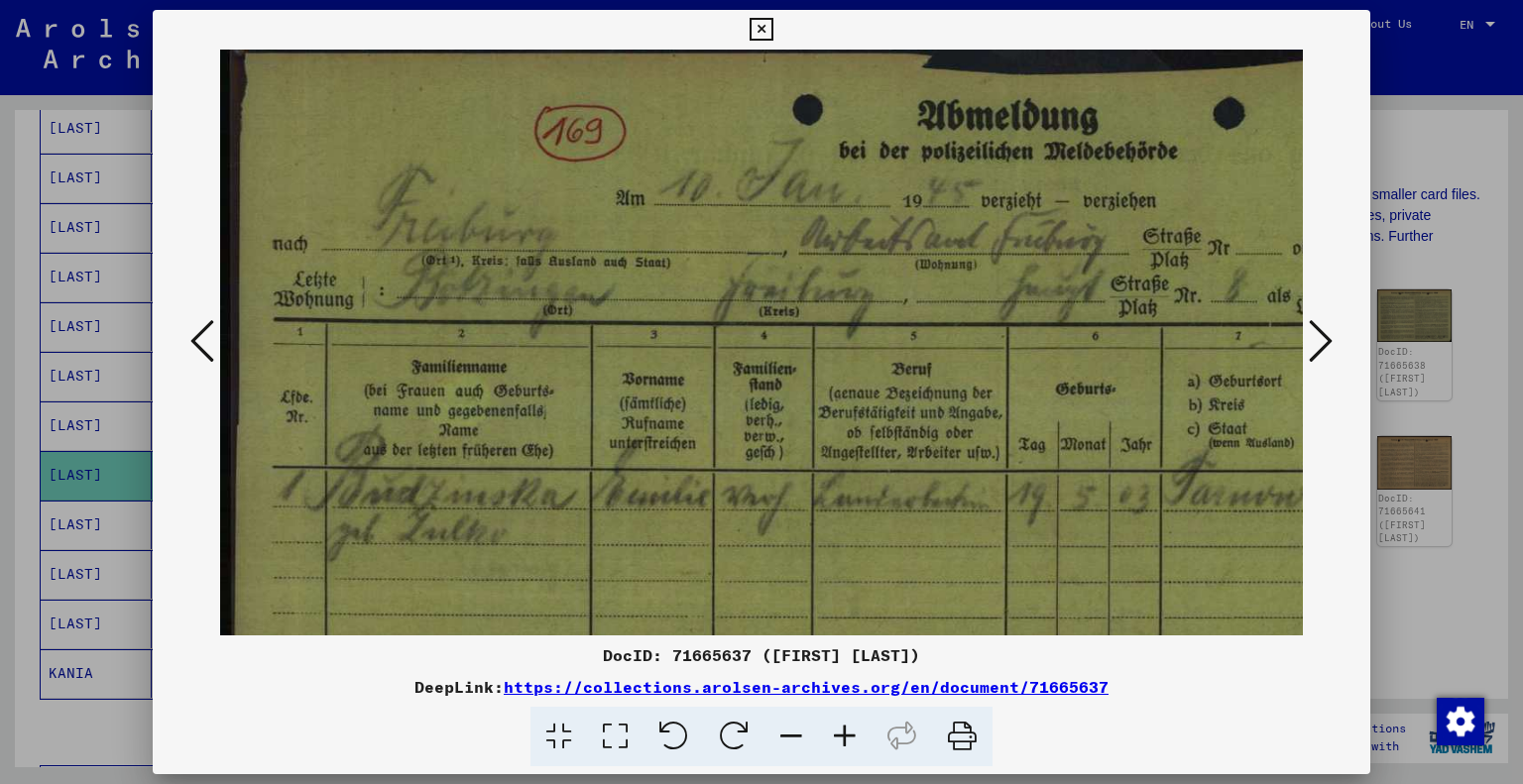 click at bounding box center (845, 736) 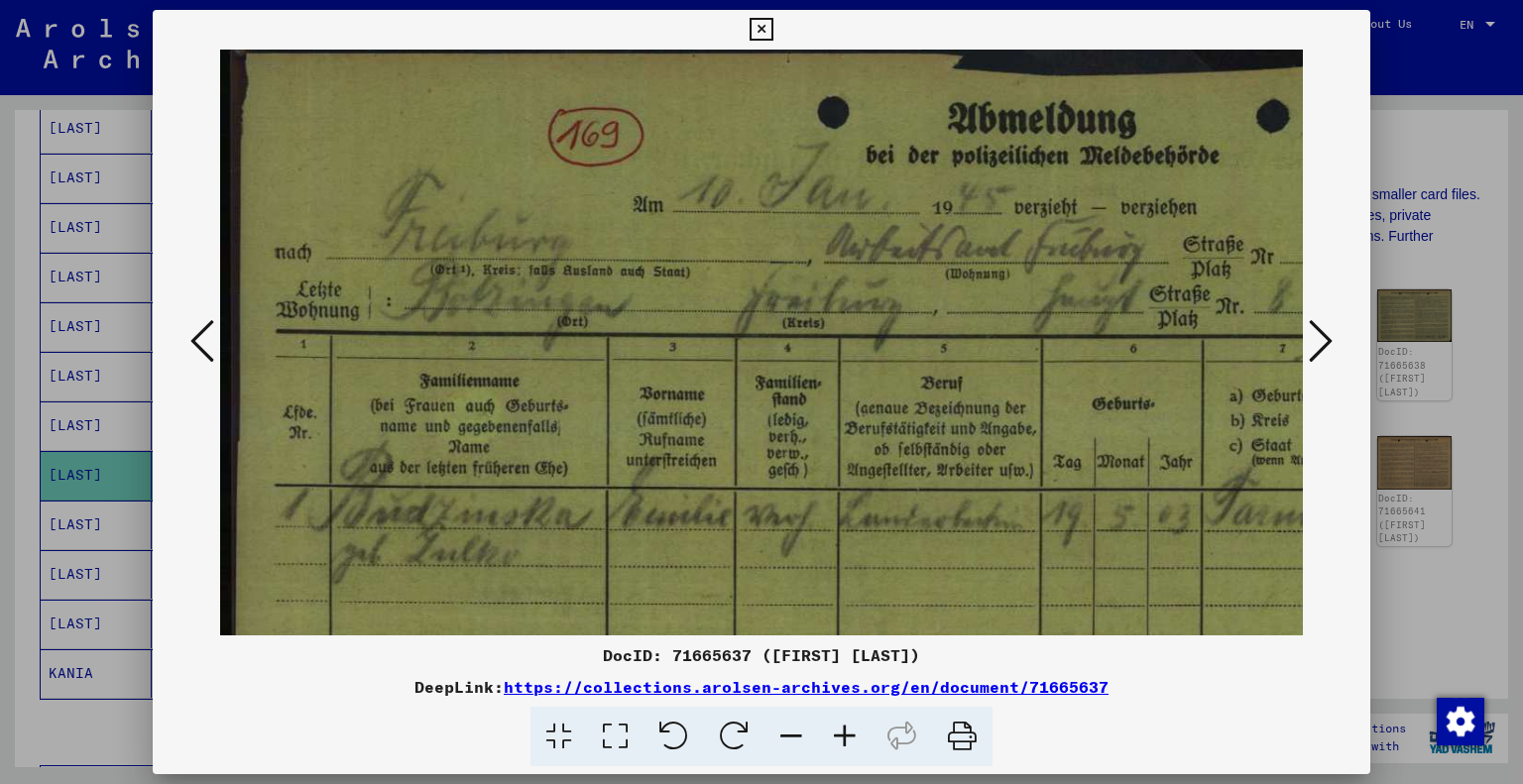 click at bounding box center [1040, 639] 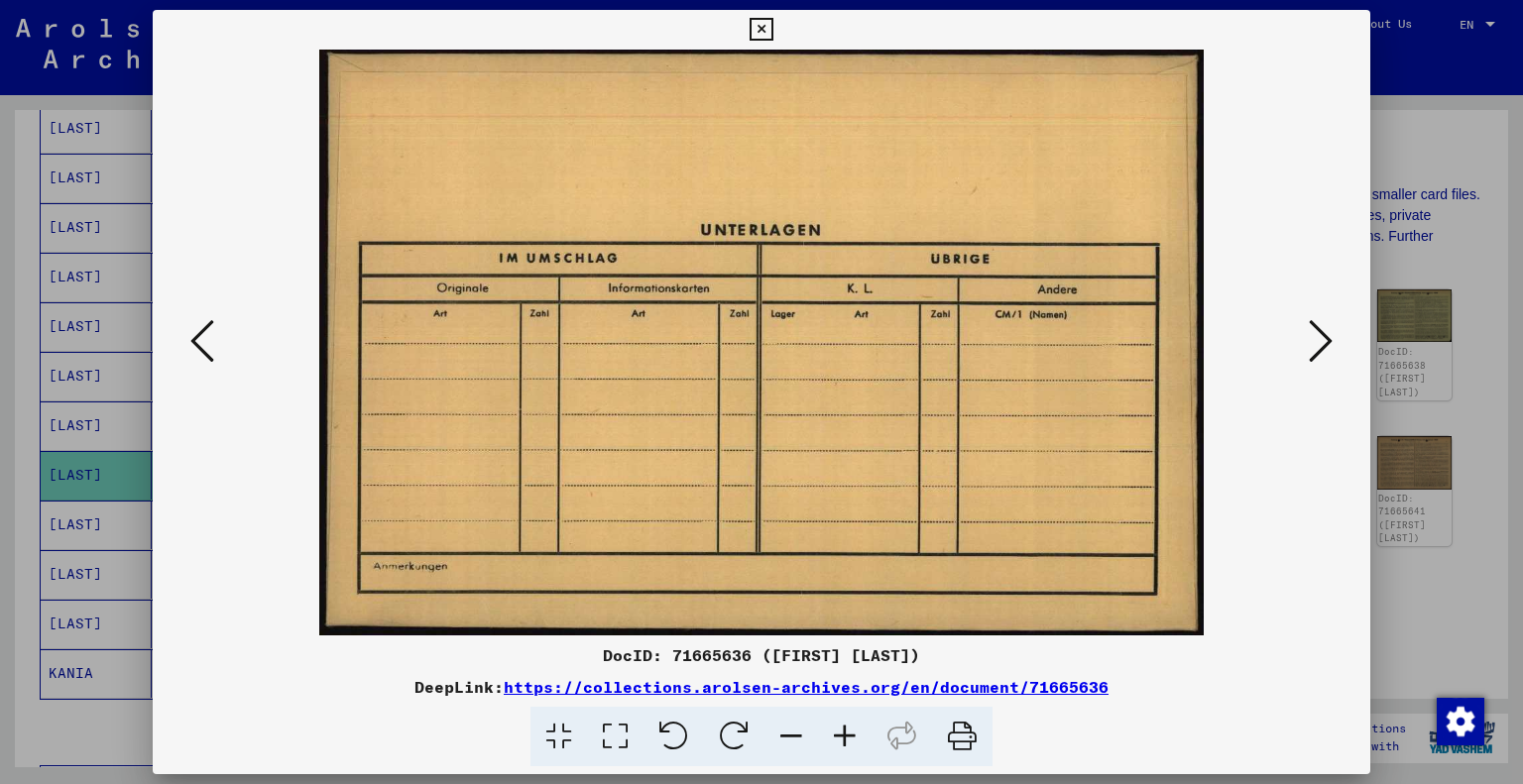 click at bounding box center (202, 341) 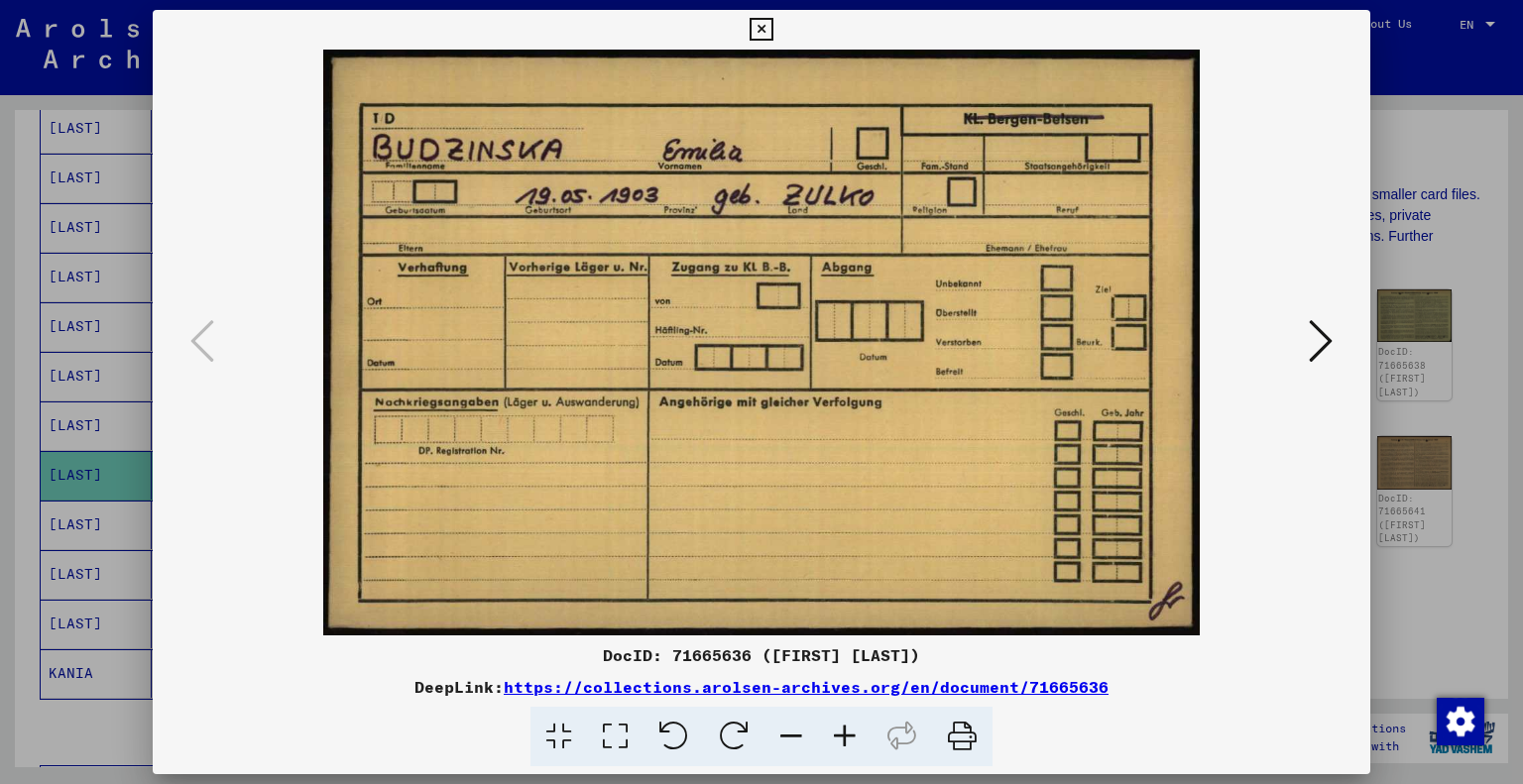scroll, scrollTop: 0, scrollLeft: 0, axis: both 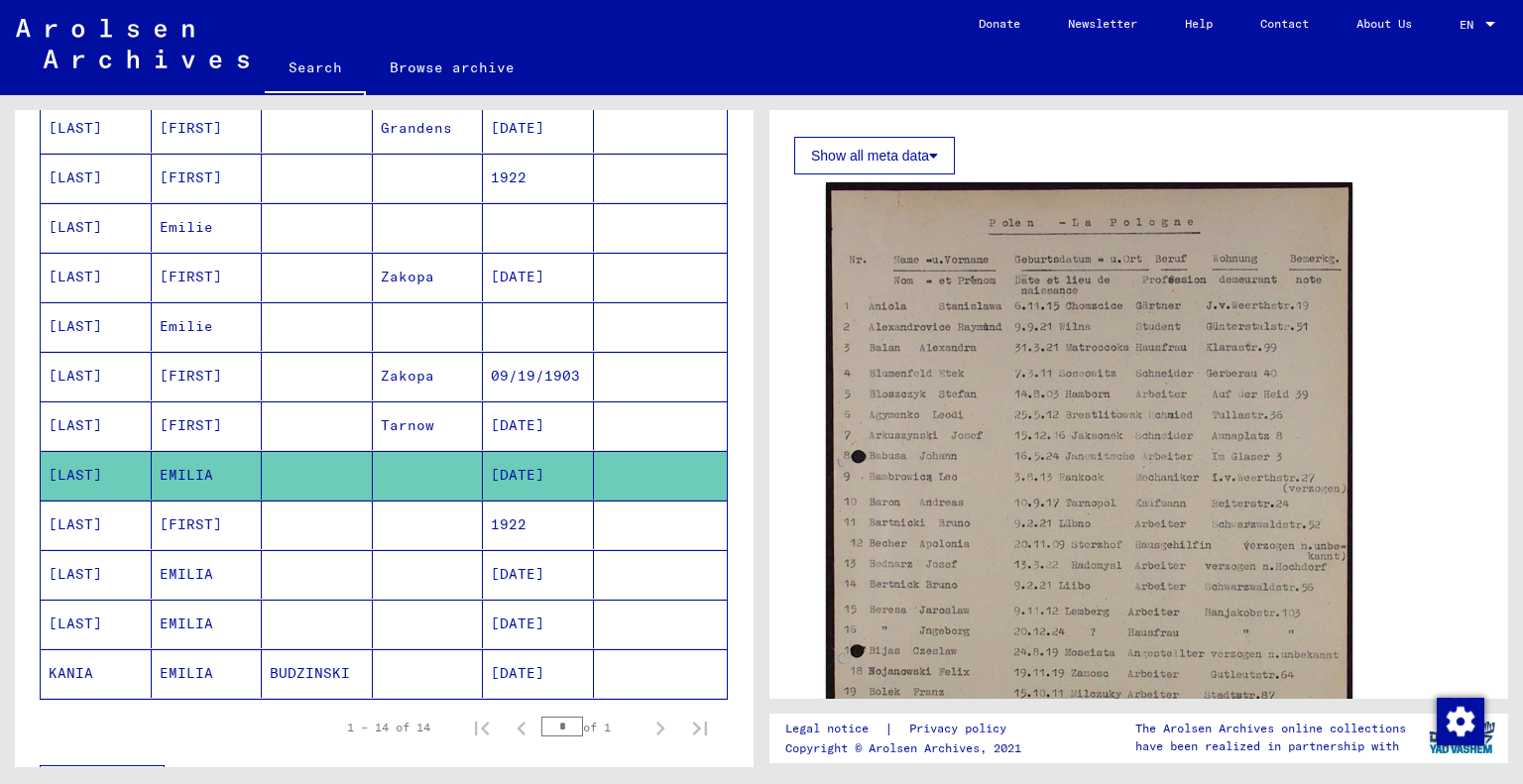 click on "Show all meta data" 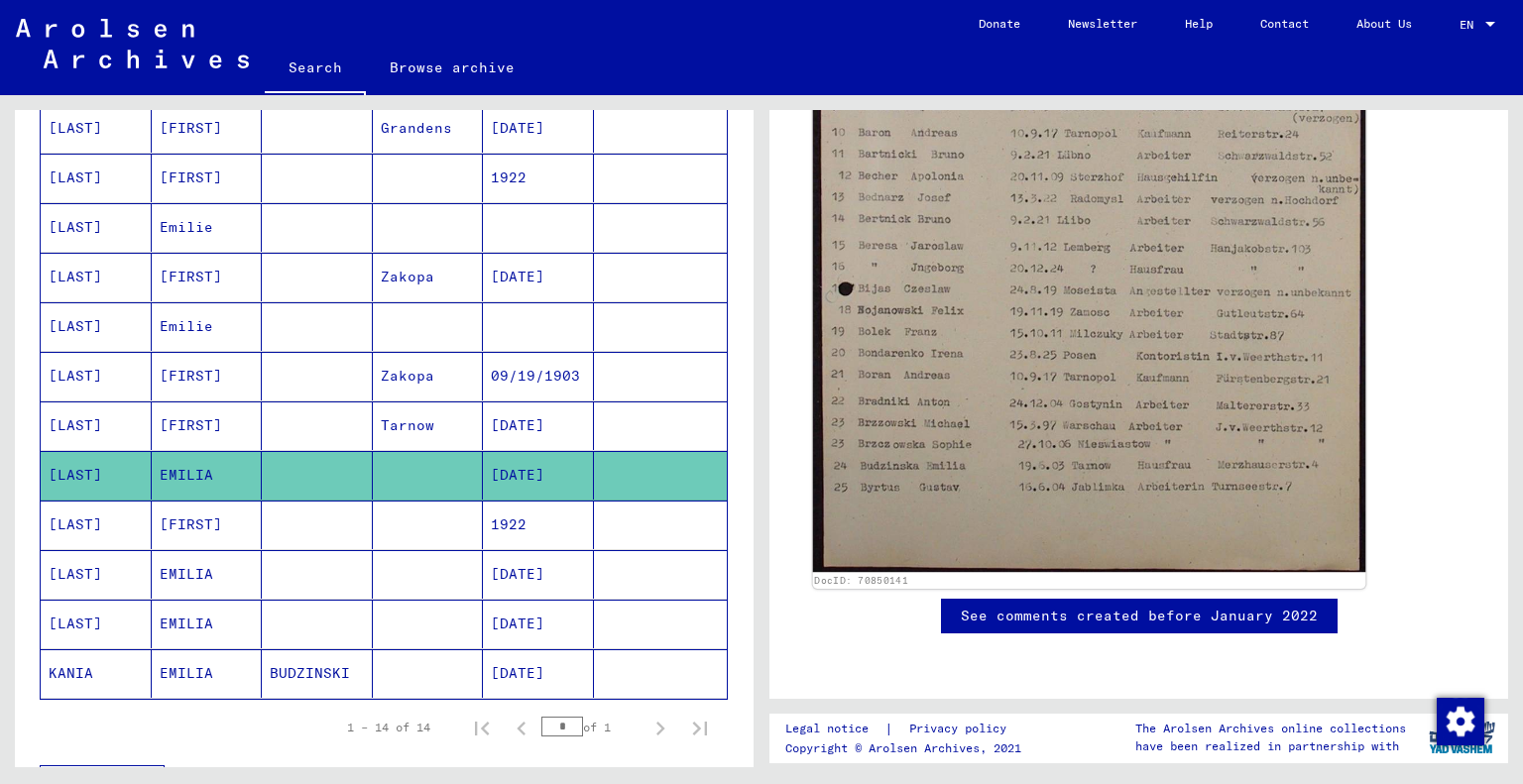 scroll, scrollTop: 1629, scrollLeft: 0, axis: vertical 